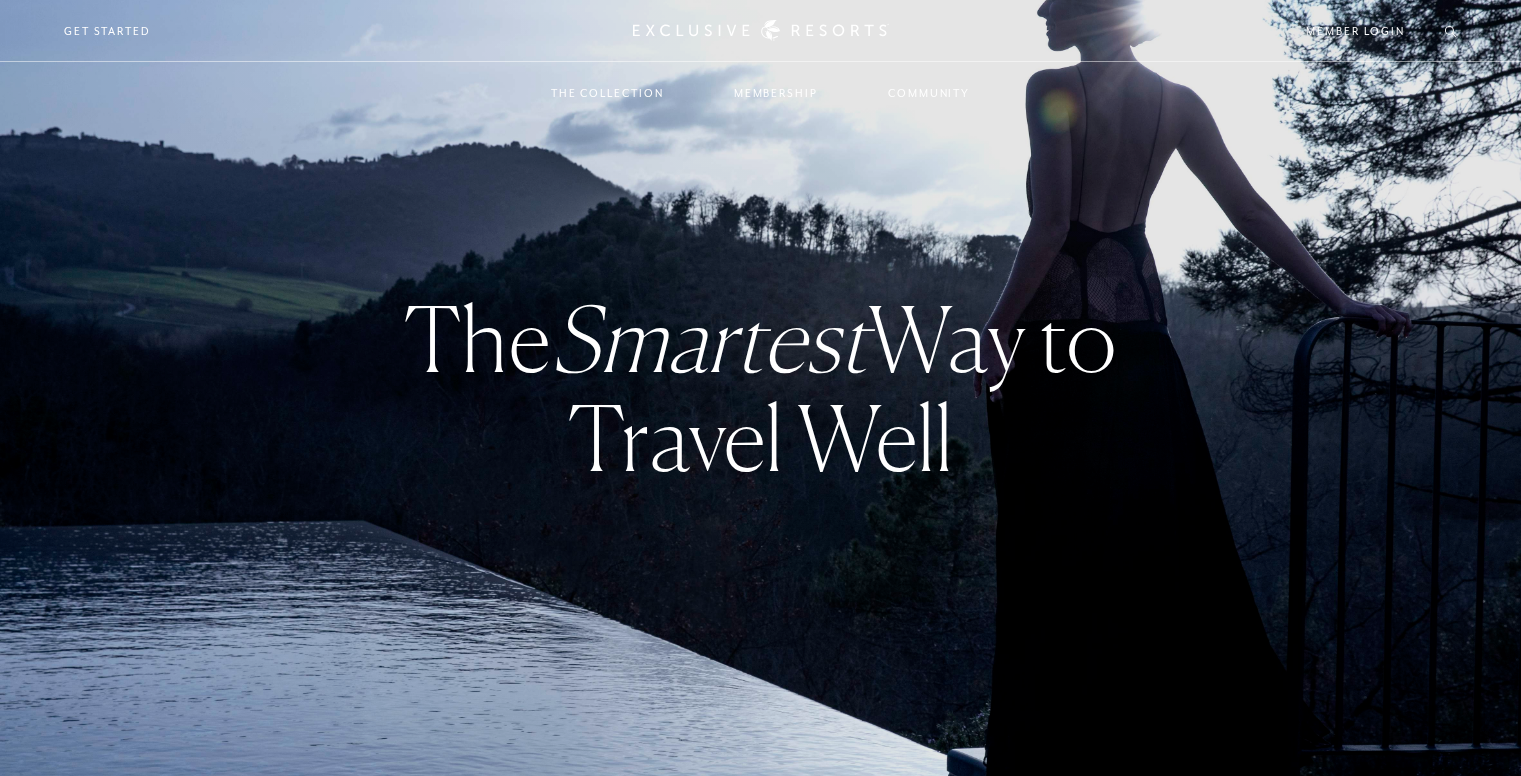 scroll, scrollTop: 0, scrollLeft: 0, axis: both 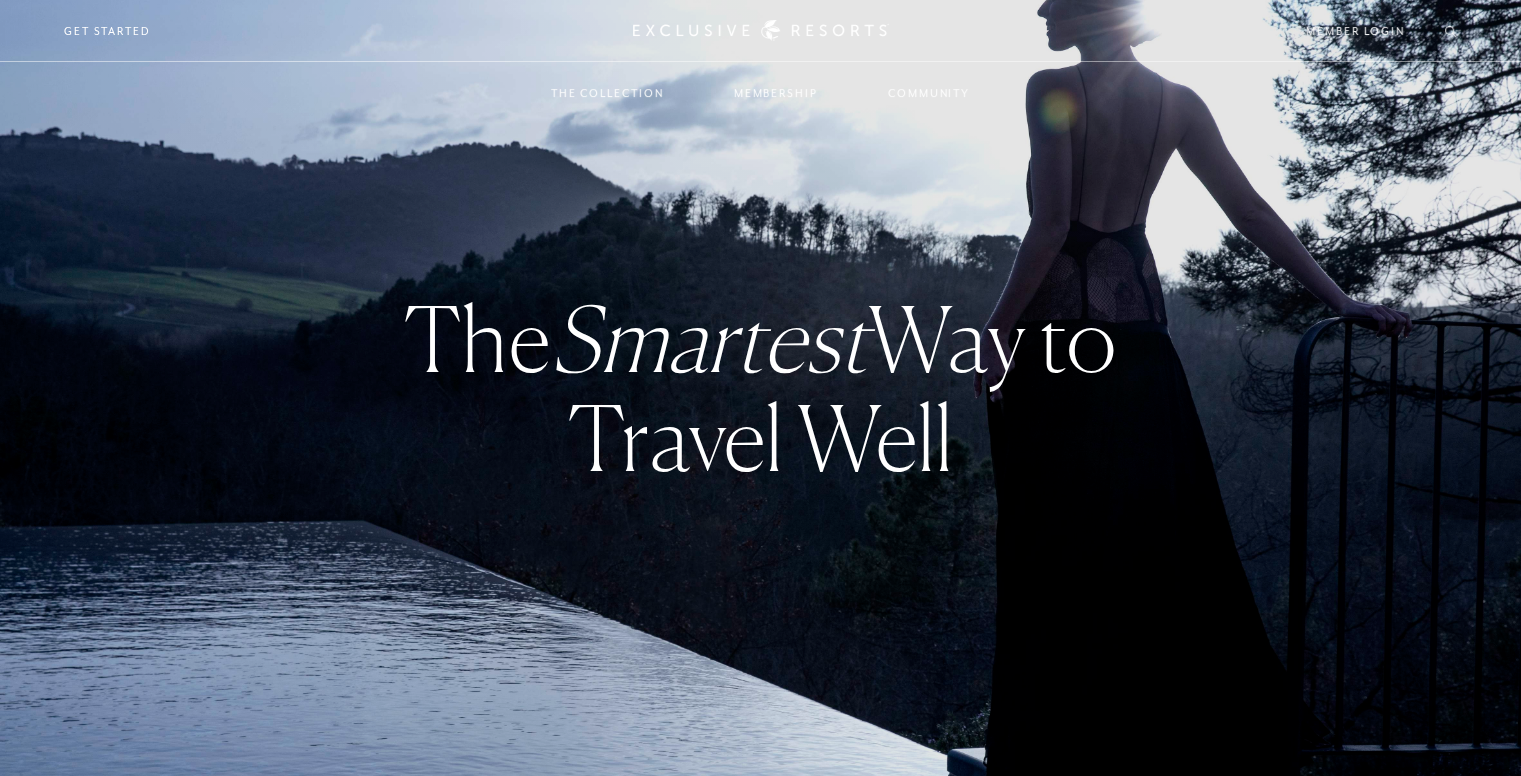 checkbox on "false" 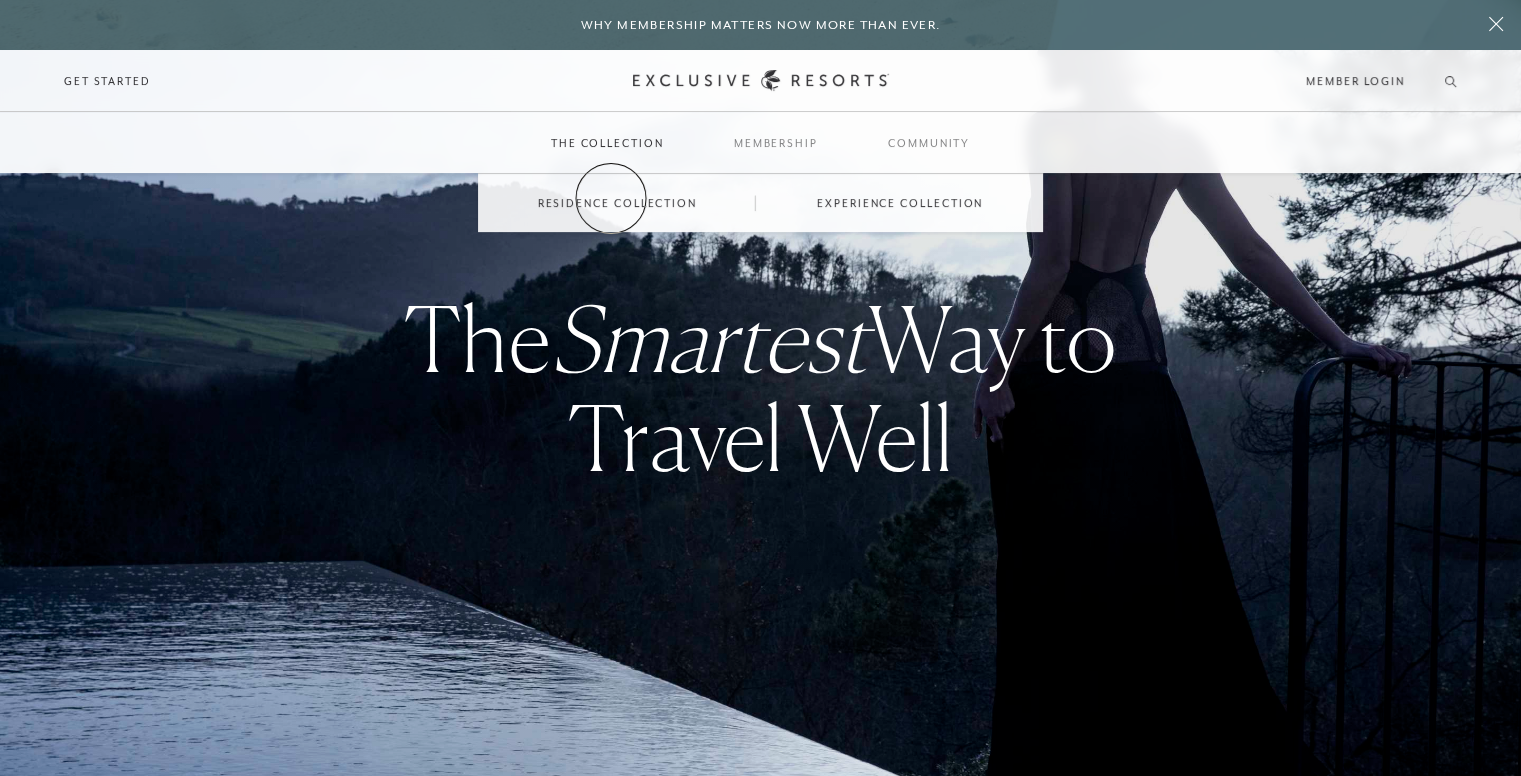 click on "Residence Collection" at bounding box center [617, 203] 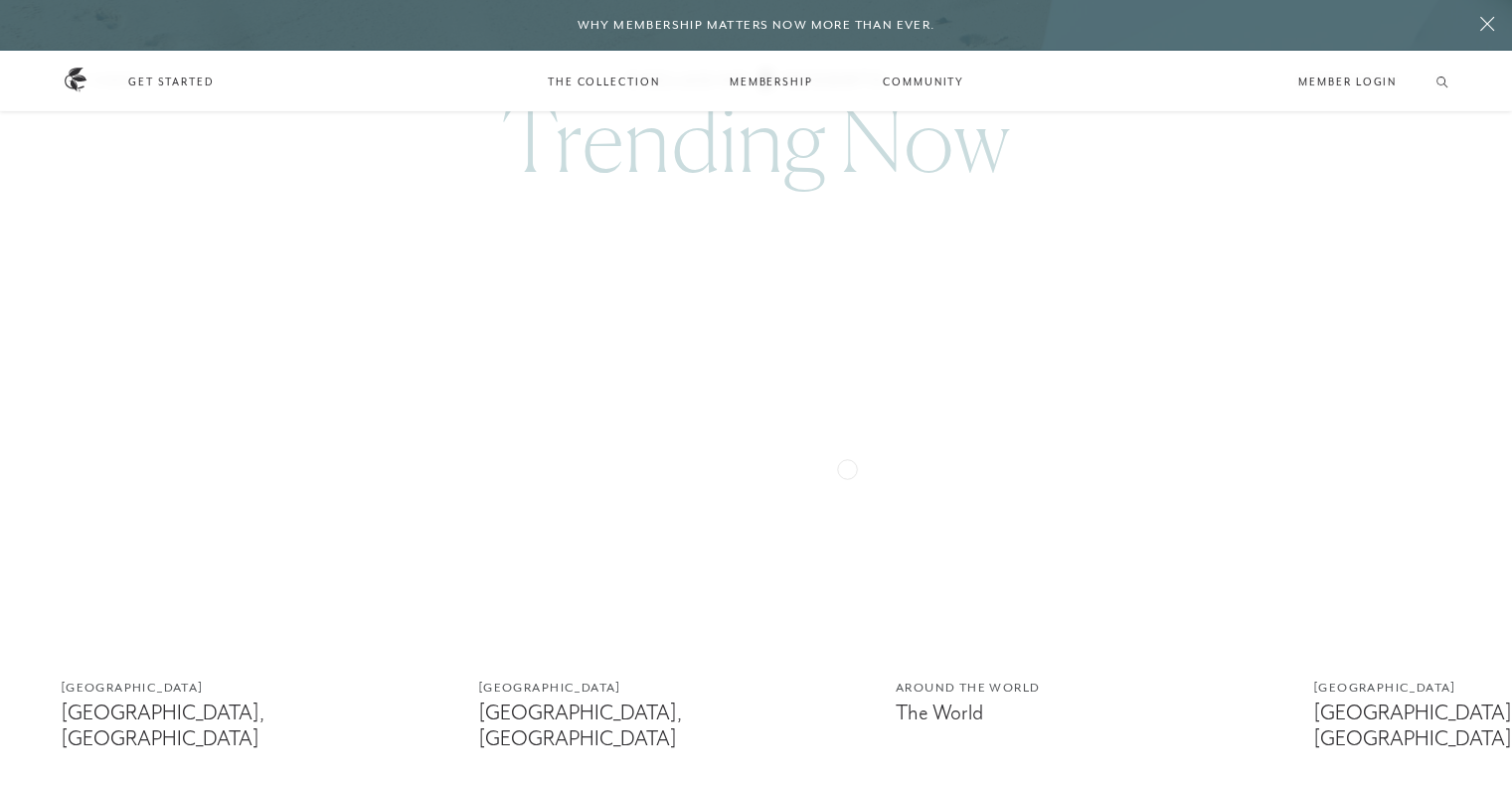 scroll, scrollTop: 1292, scrollLeft: 0, axis: vertical 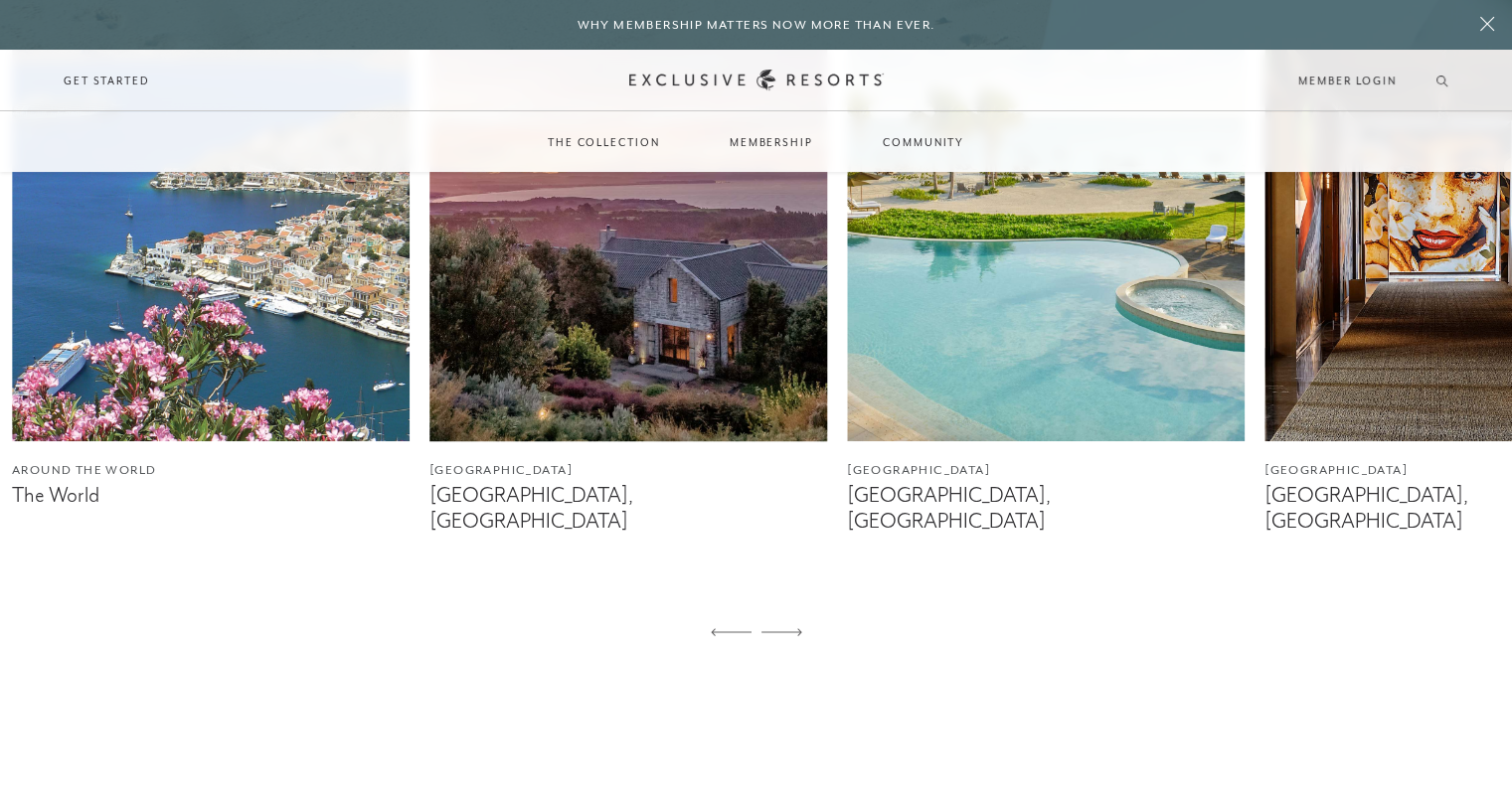 click at bounding box center [628, 193] 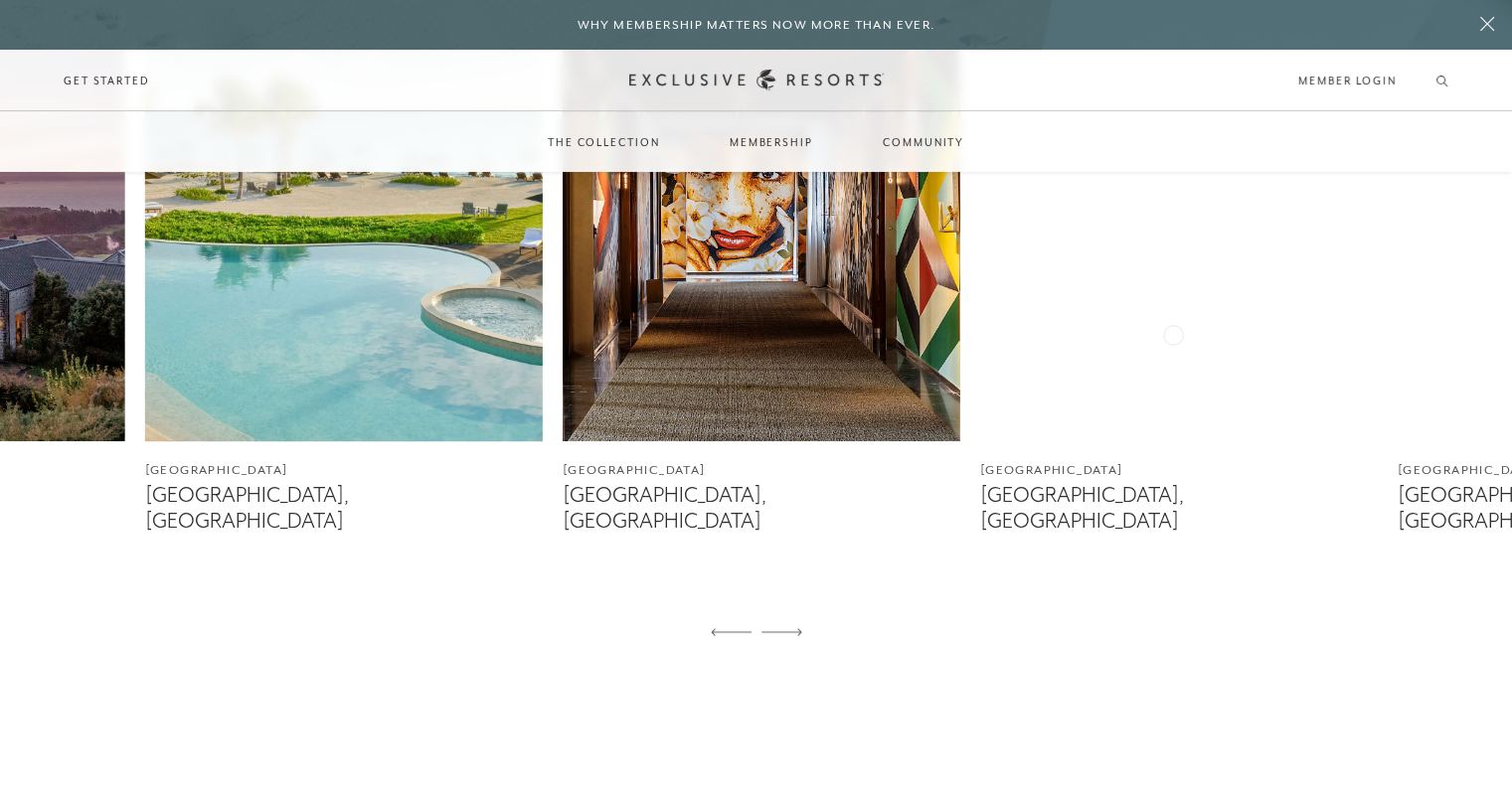 click at bounding box center (344, 193) 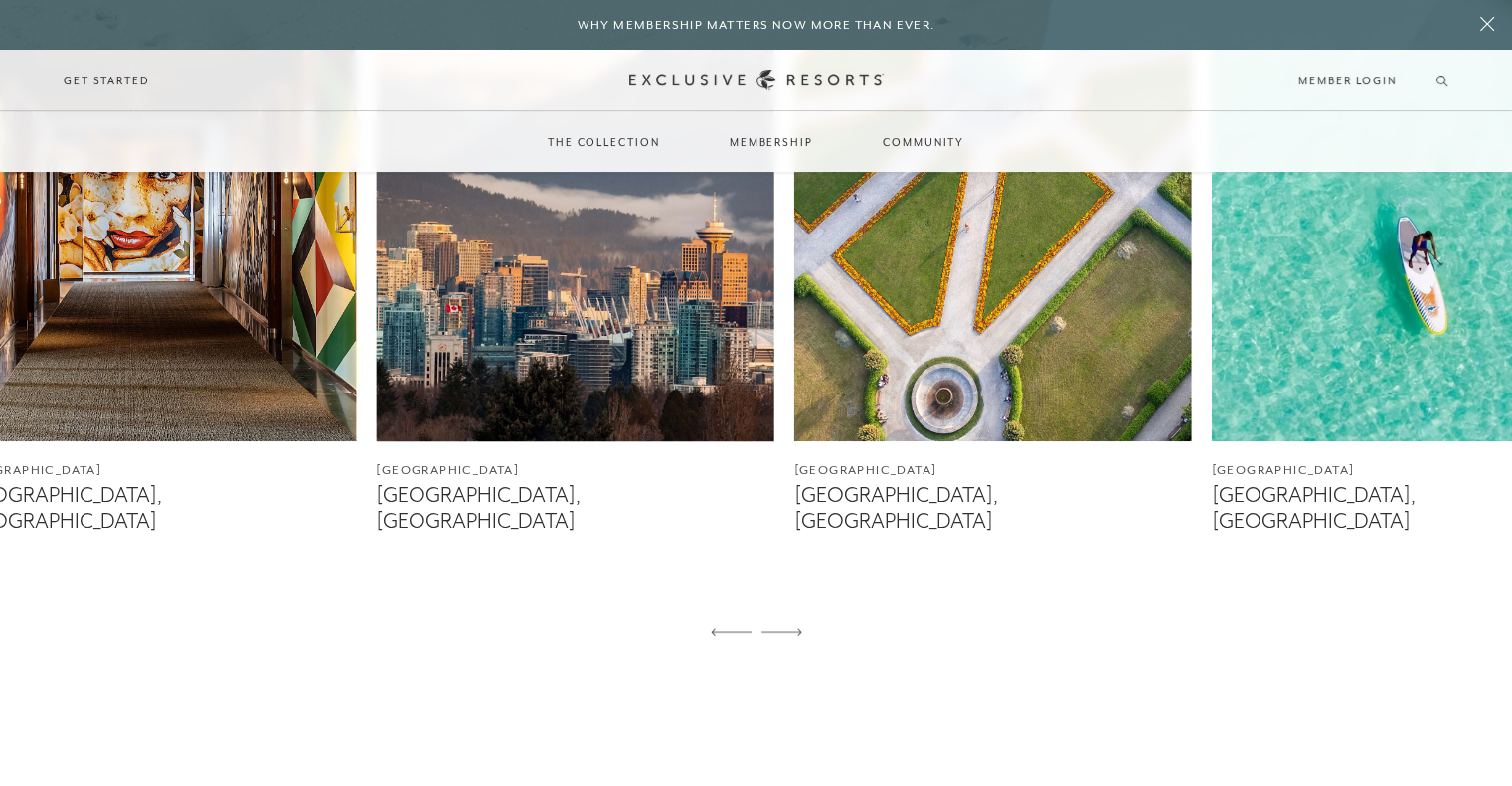 click at bounding box center [575, 193] 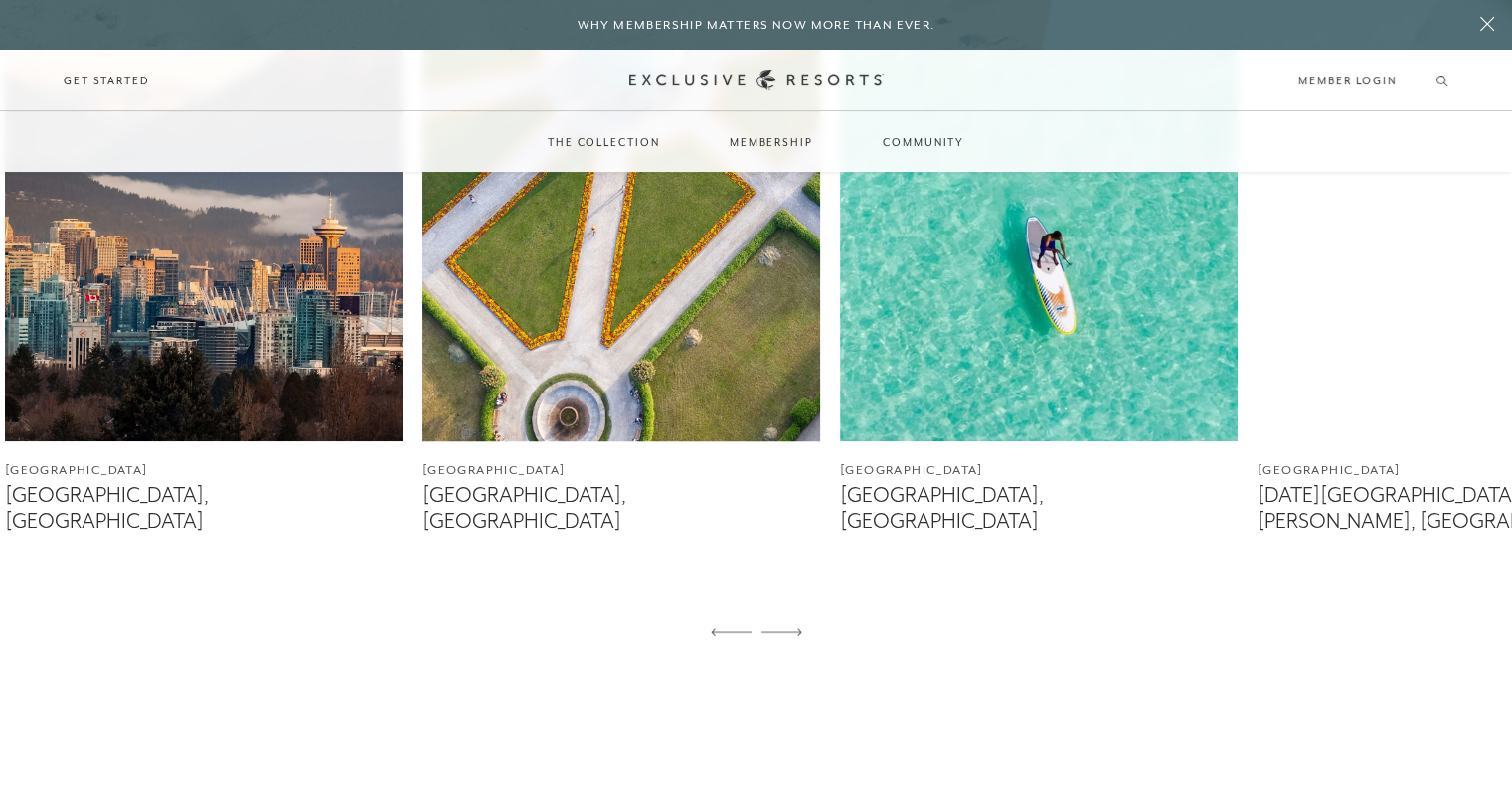 click at bounding box center [621, 193] 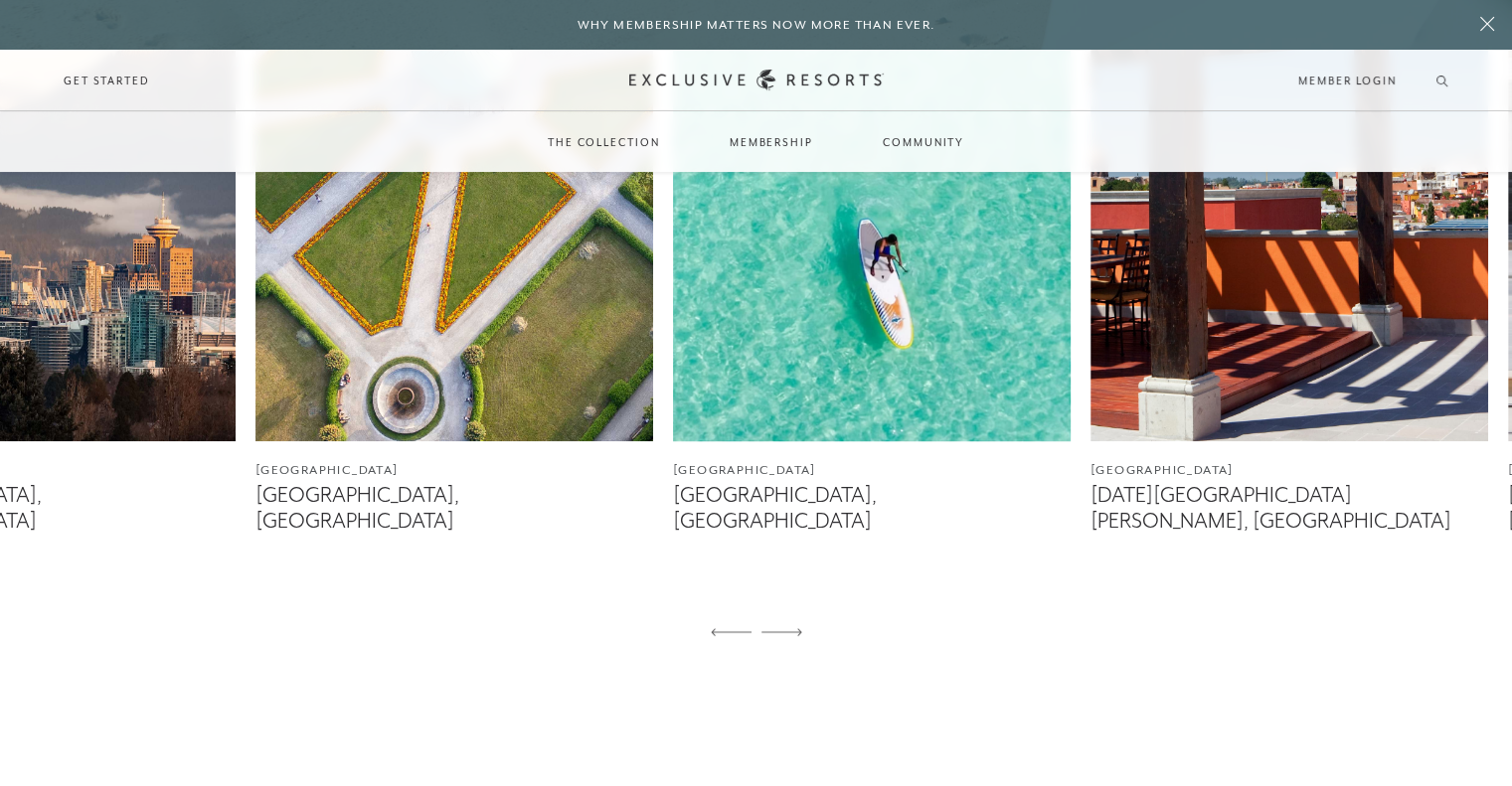 click at bounding box center (872, 193) 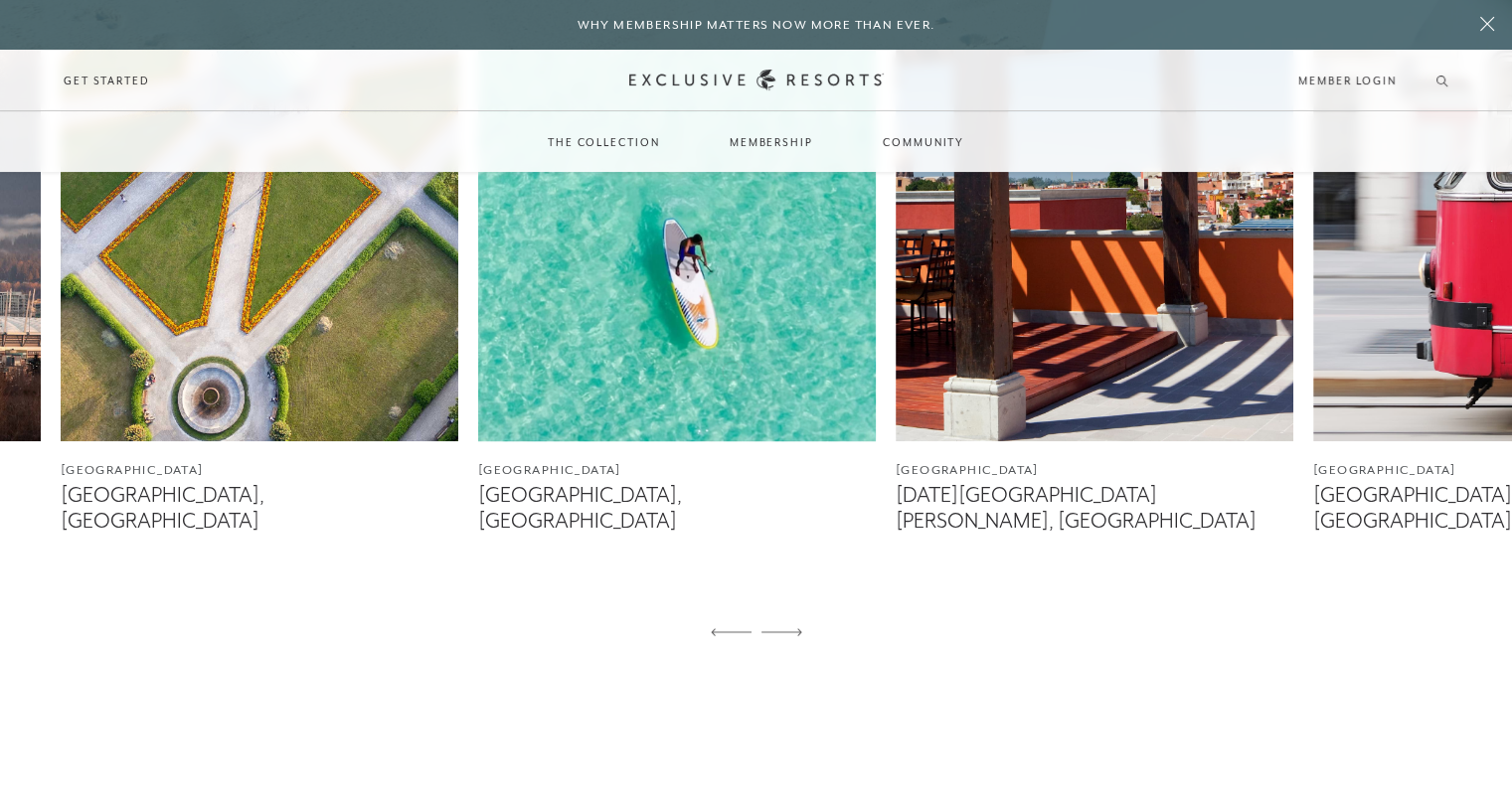 click at bounding box center (677, 193) 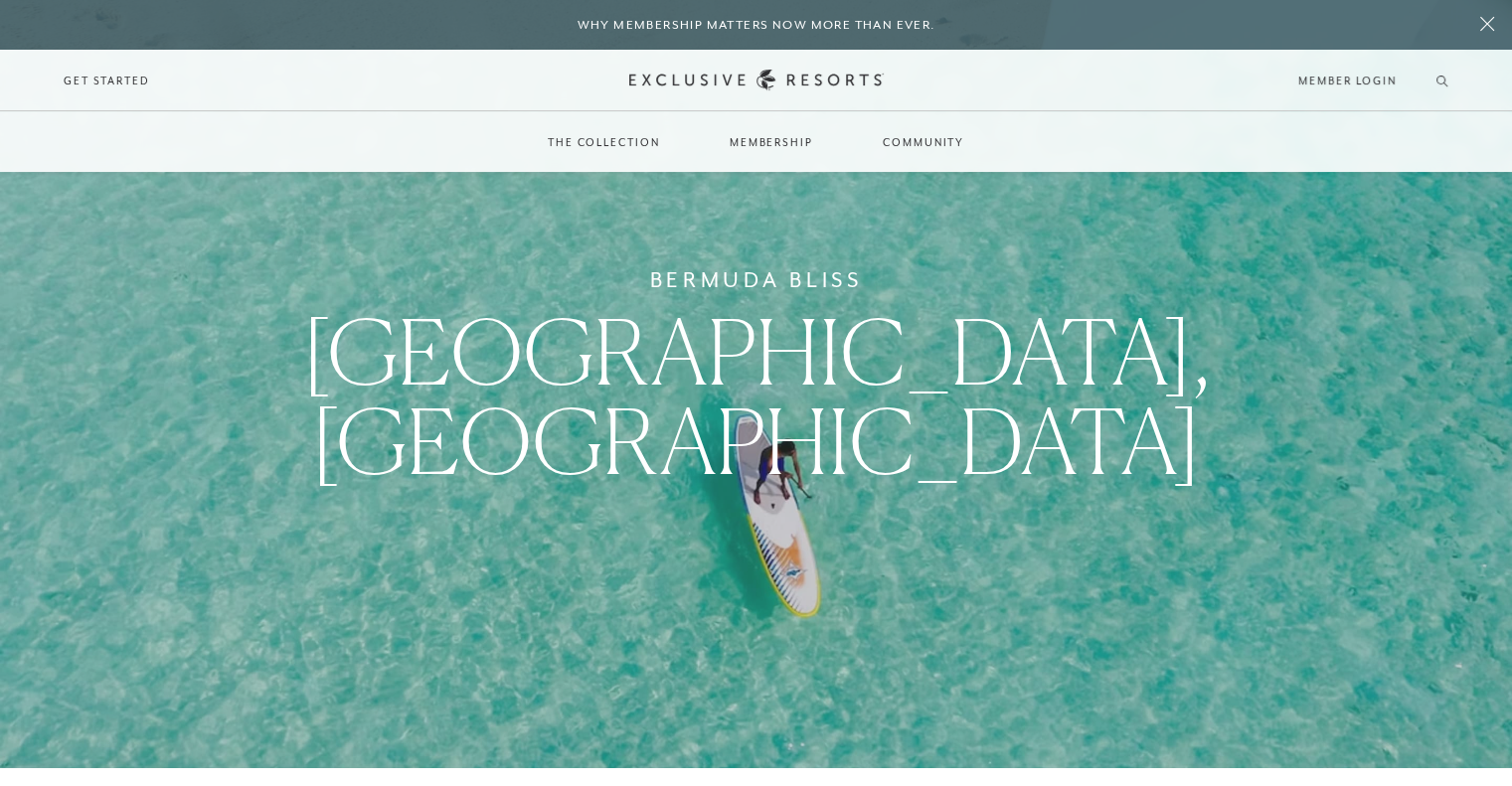 scroll, scrollTop: 0, scrollLeft: 0, axis: both 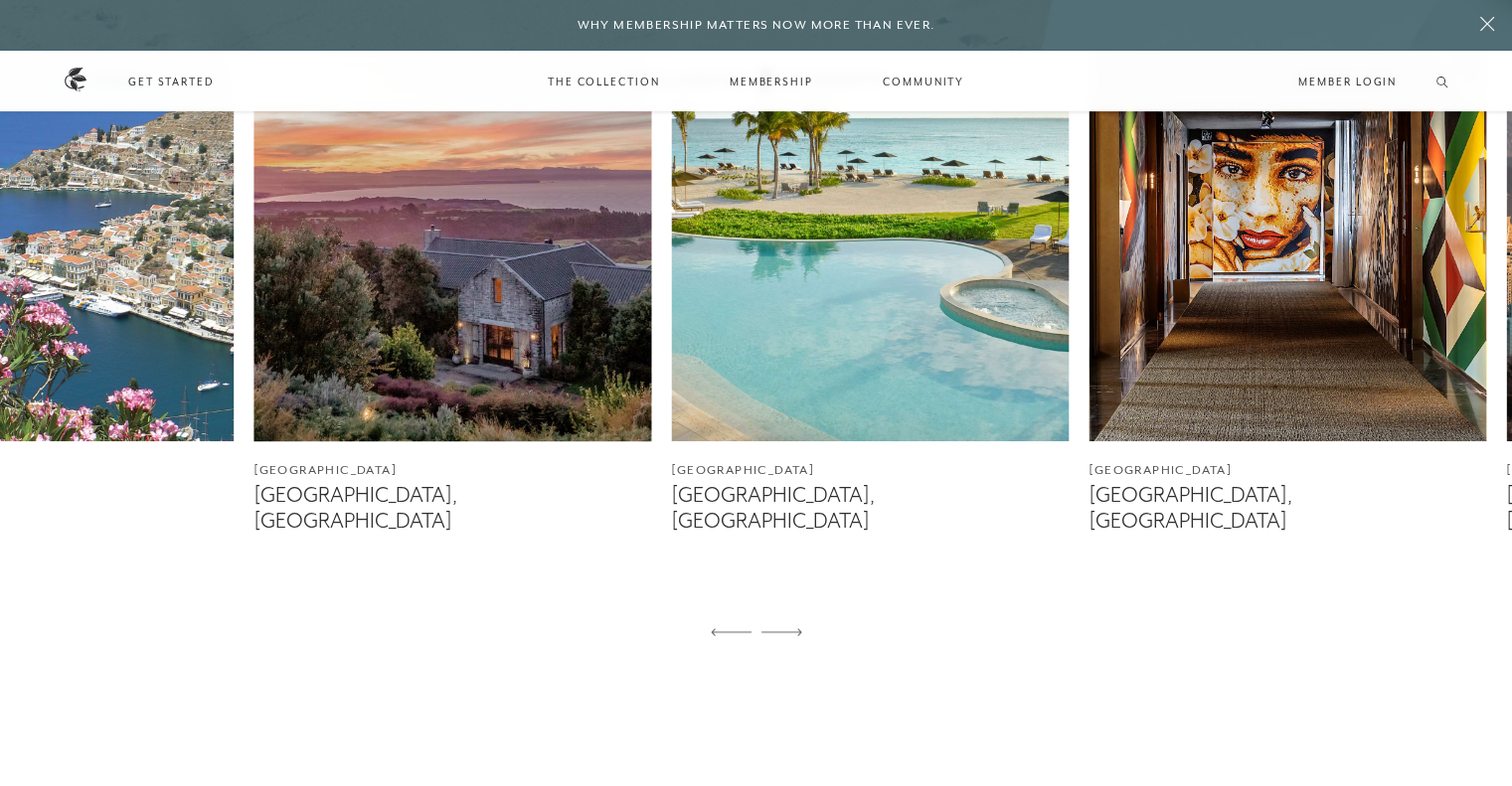 click at bounding box center (452, 193) 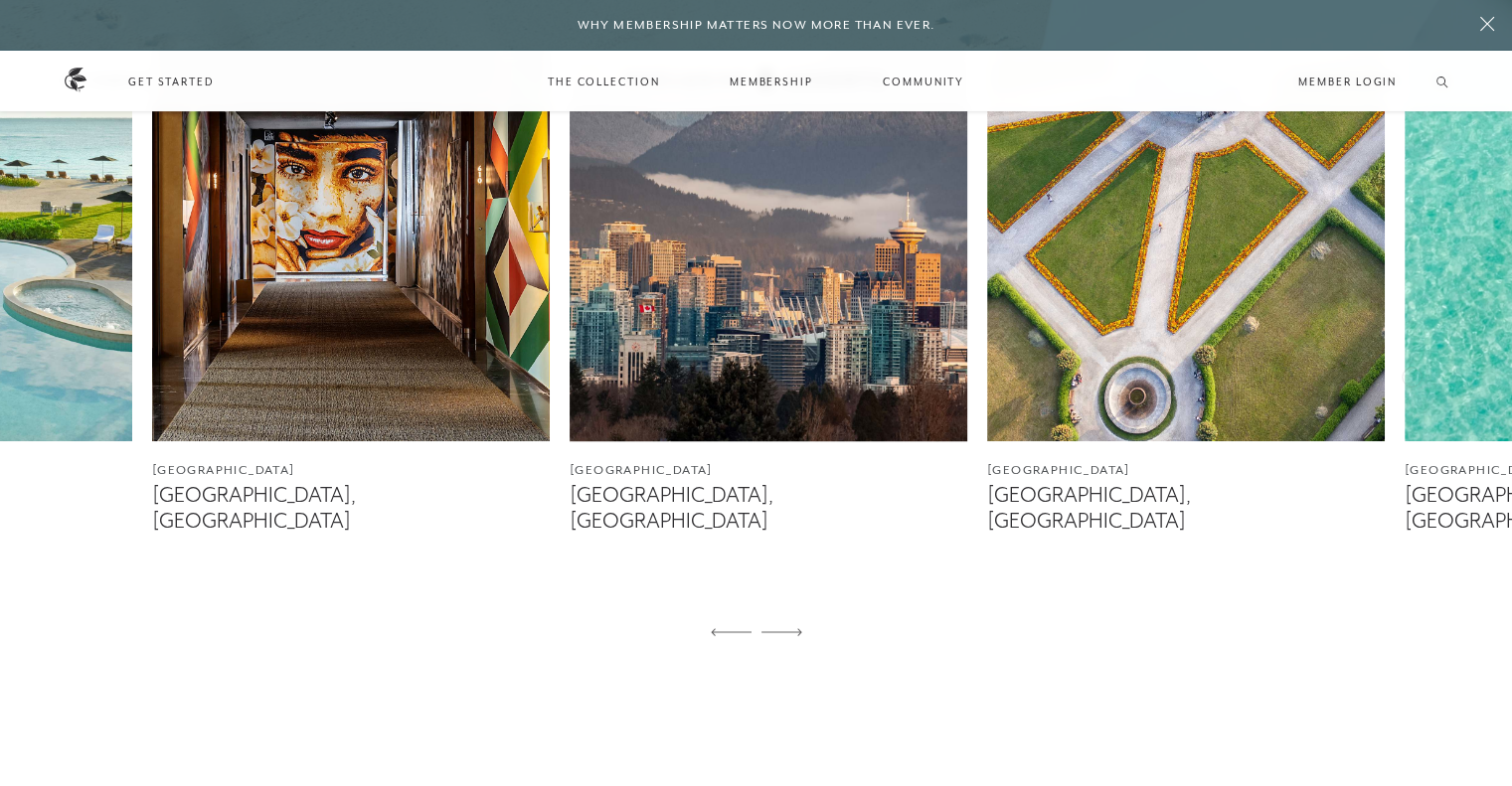 click at bounding box center (768, 193) 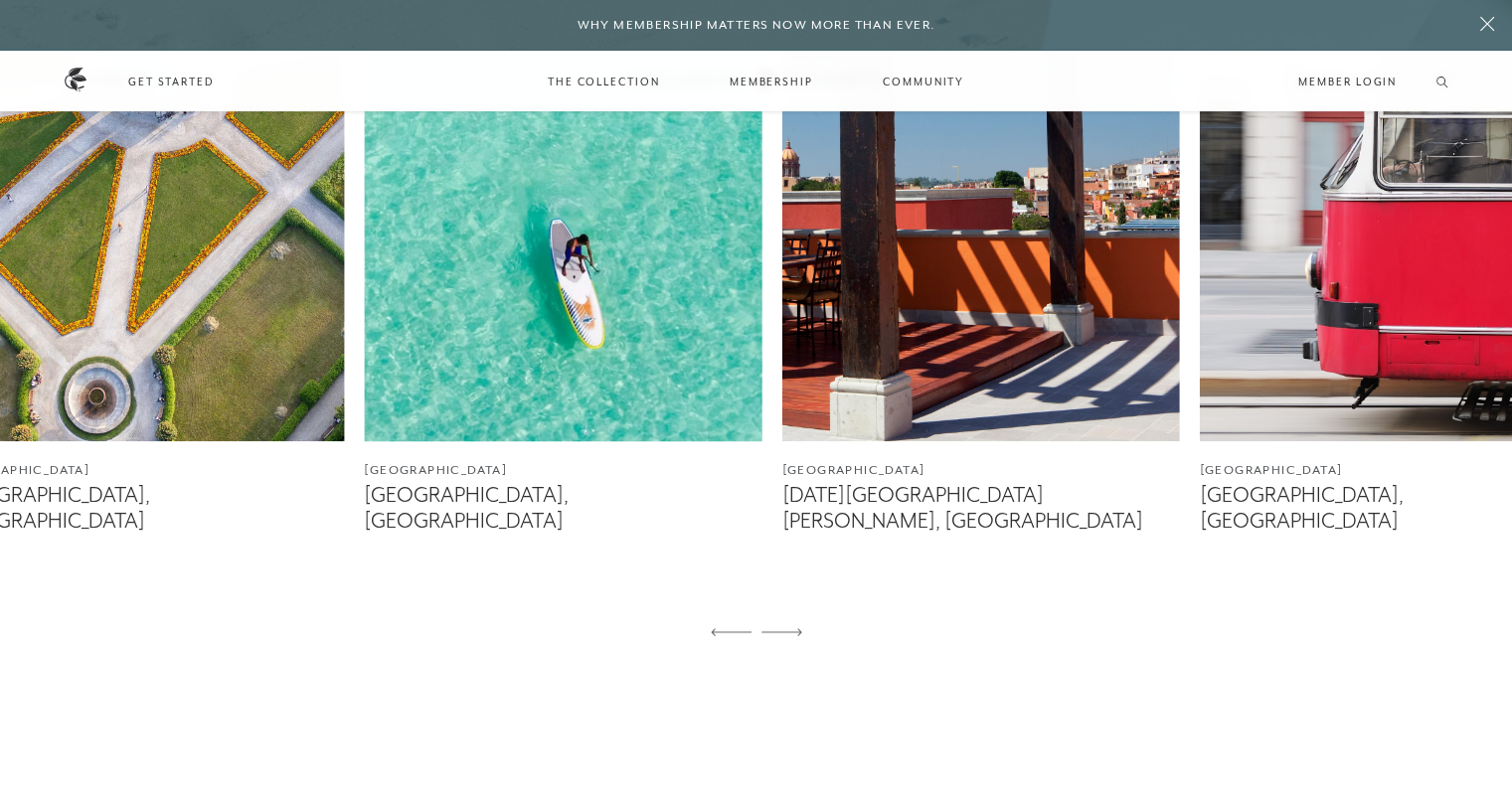 click at bounding box center [563, 193] 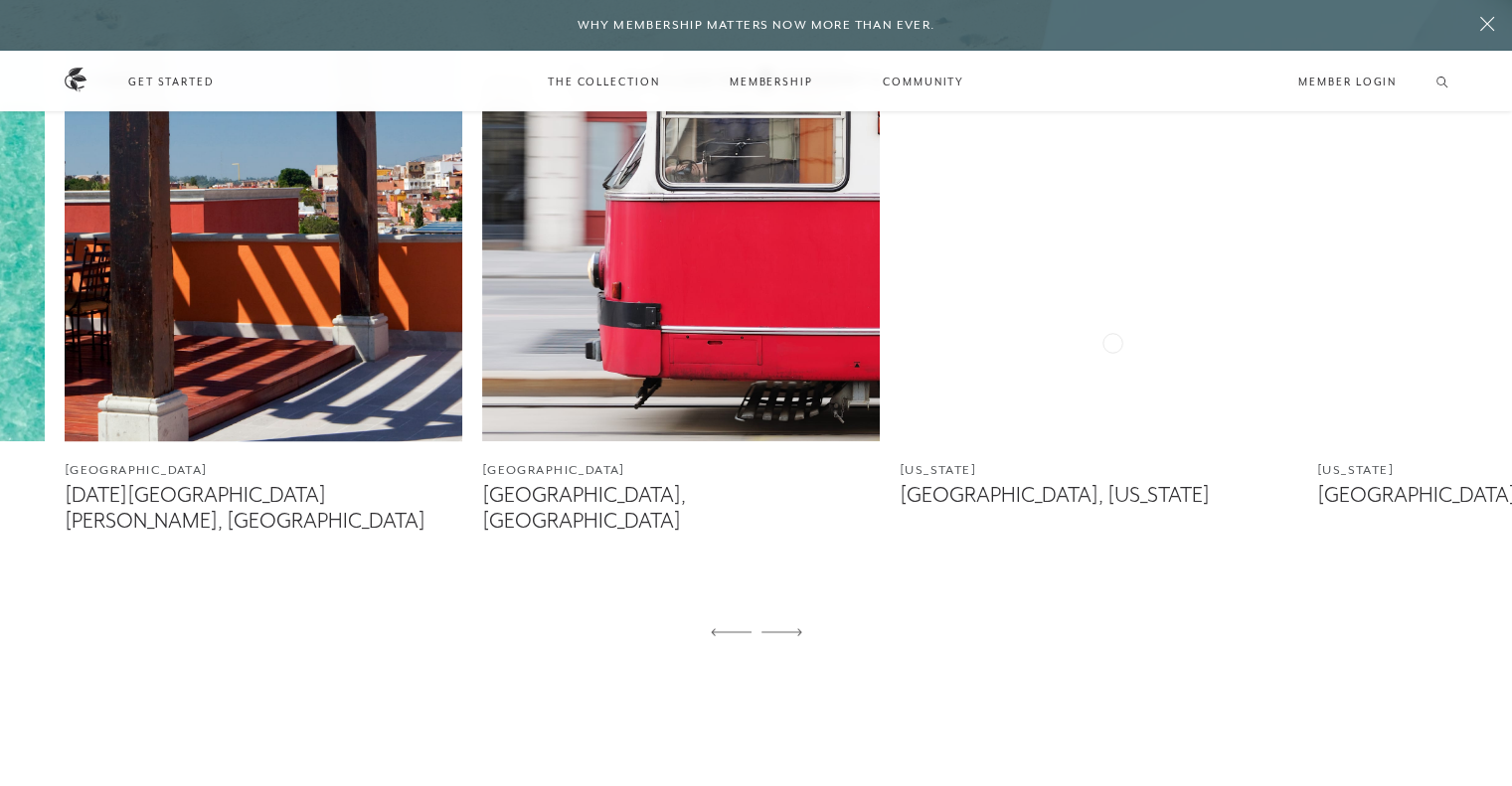 click at bounding box center [263, 193] 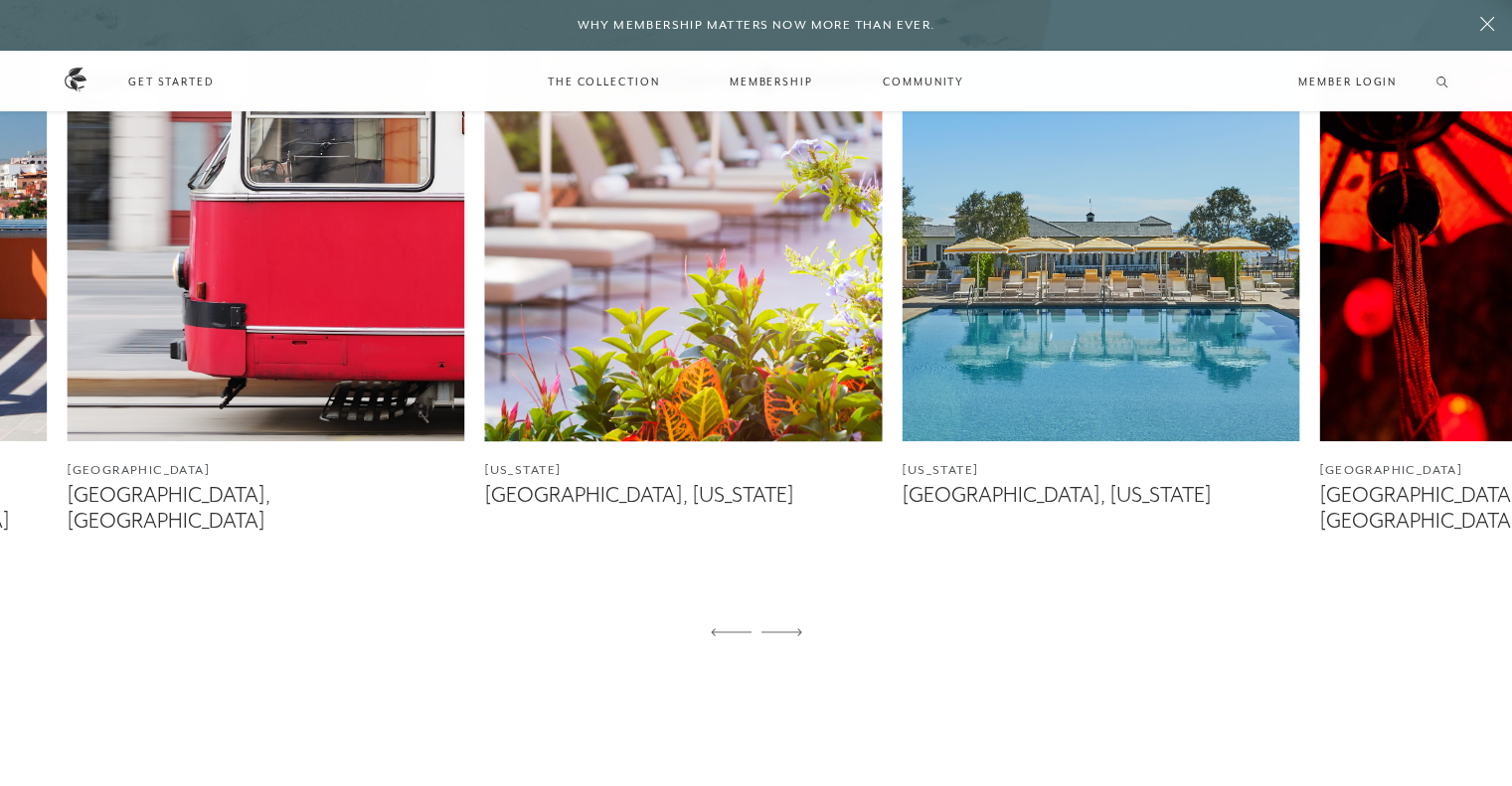 click at bounding box center [683, 193] 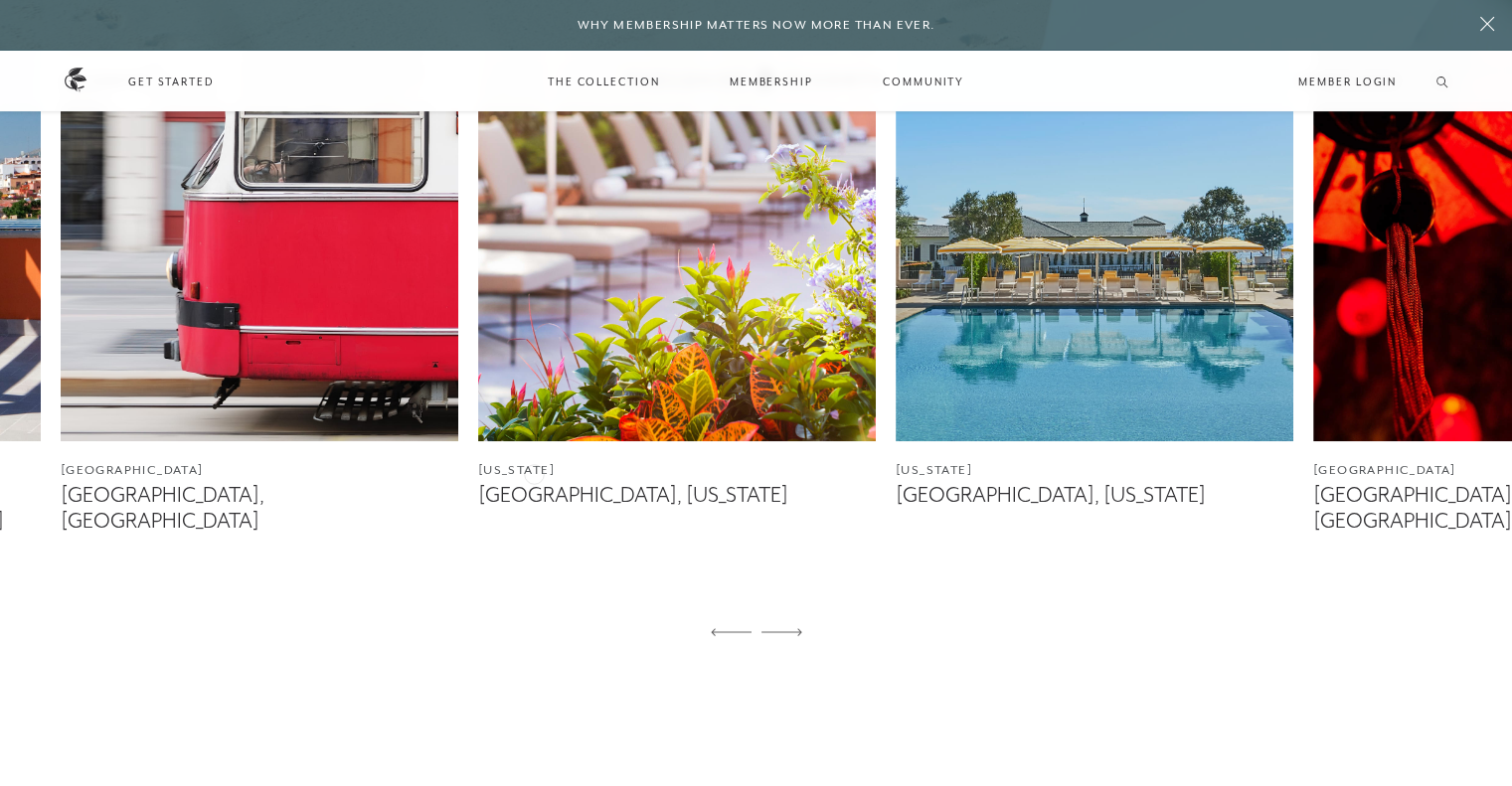click on "[US_STATE]" at bounding box center [677, 470] 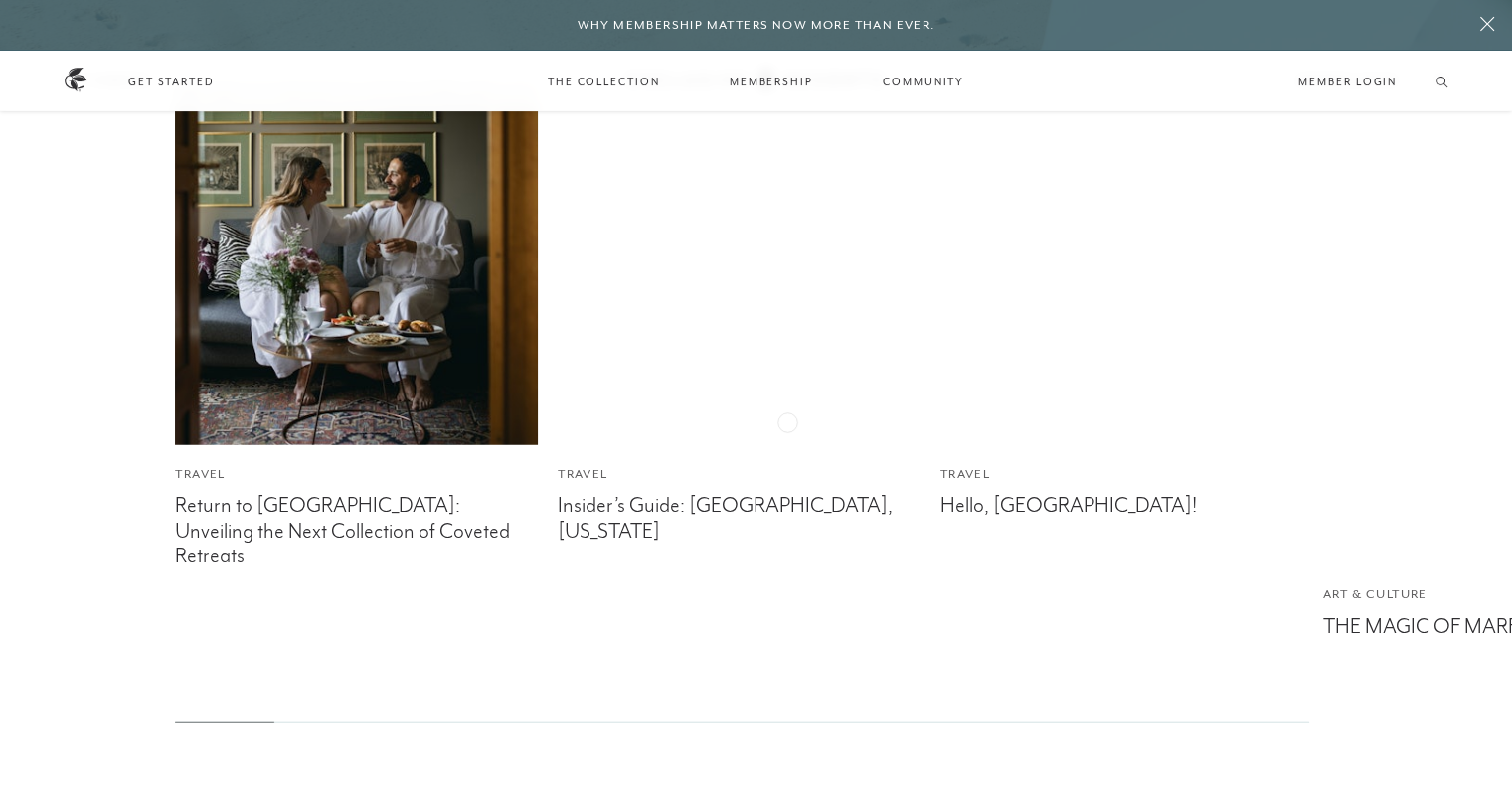 scroll, scrollTop: 4968, scrollLeft: 0, axis: vertical 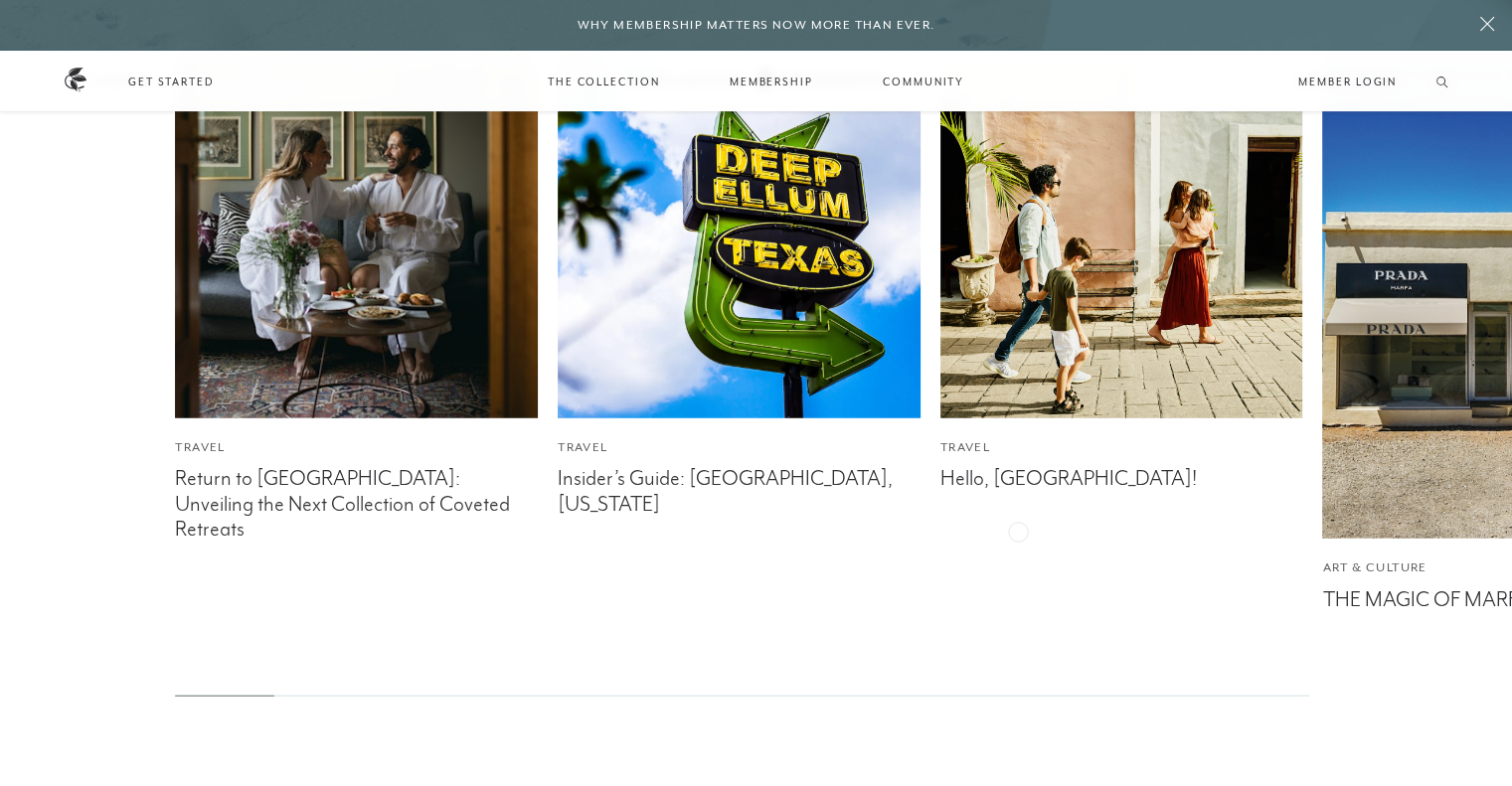 click on "Travel Return to [GEOGRAPHIC_DATA]: Unveiling the Next Collection of Coveted Retreats Travel Insider’s Guide: [GEOGRAPHIC_DATA], [US_STATE] Travel Hello, [GEOGRAPHIC_DATA]! Art & Culture THE MAGIC OF MARFA Travel Connection, Care, and Craft Travel 72 Hours in [GEOGRAPHIC_DATA] Travel Insider’s Guide: [DATE][GEOGRAPHIC_DATA][PERSON_NAME] Community Trending: The Luxury Wellness Vacation" 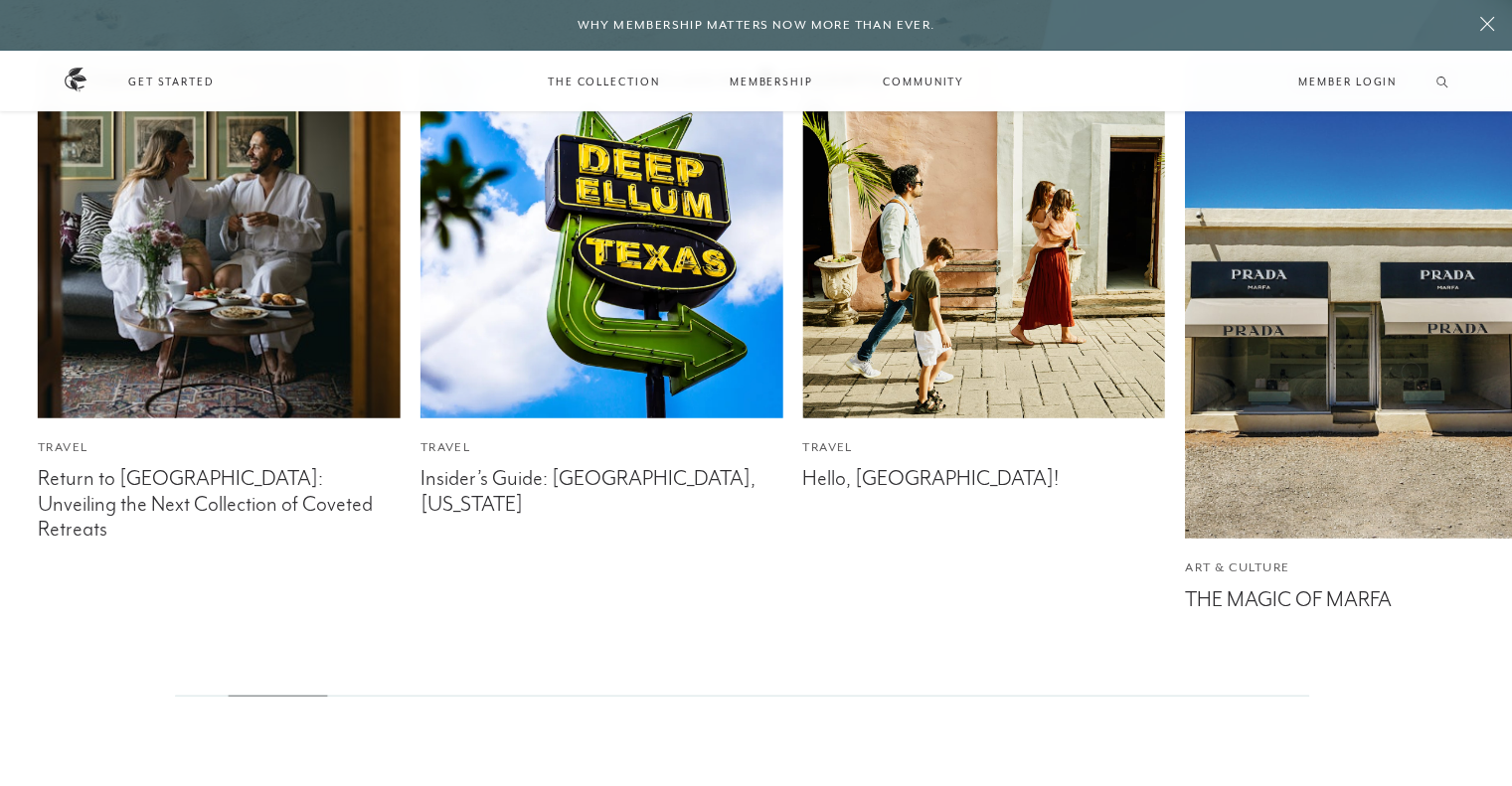 click at bounding box center (1366, 297) 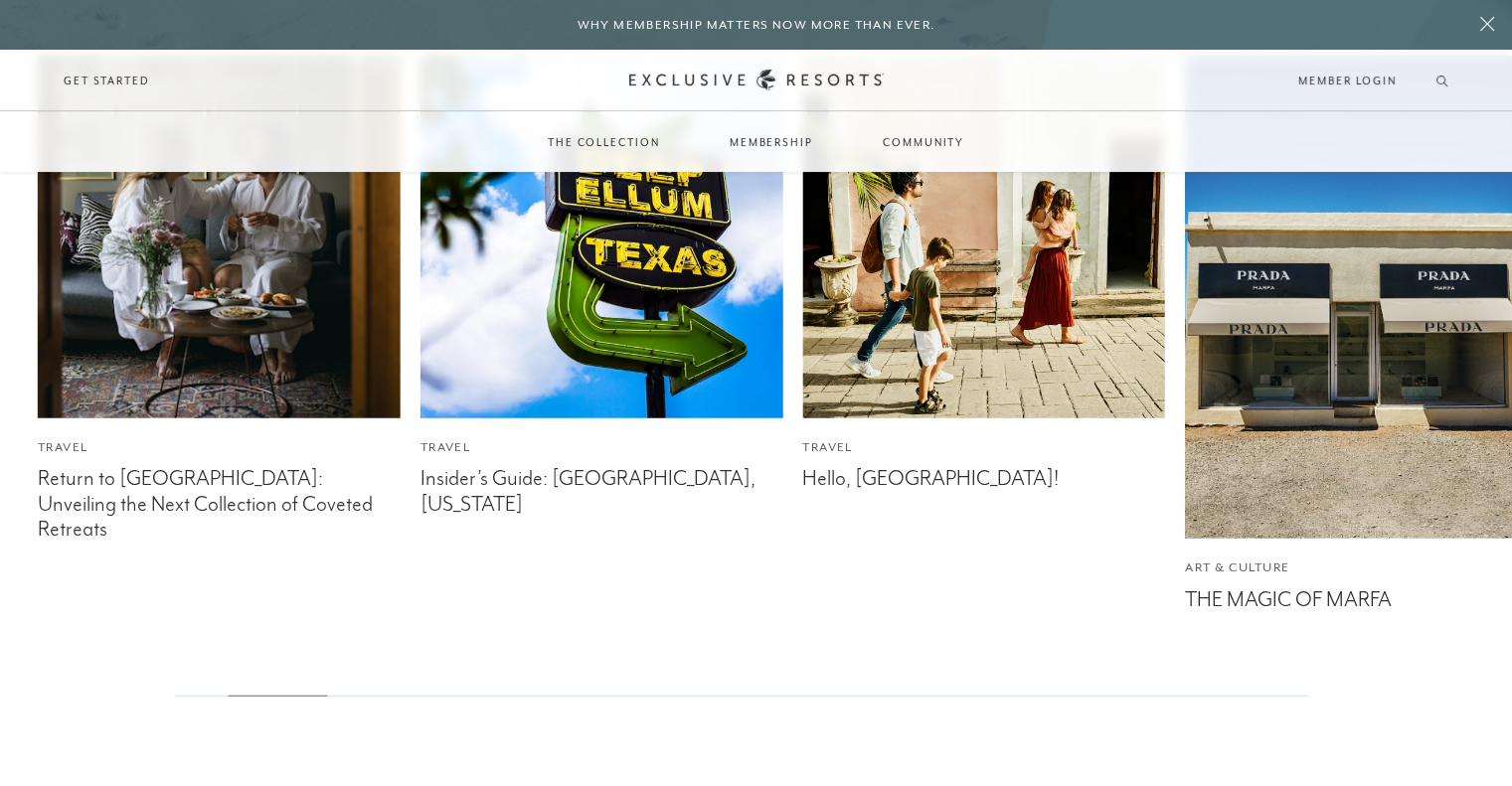 scroll, scrollTop: 1292, scrollLeft: 0, axis: vertical 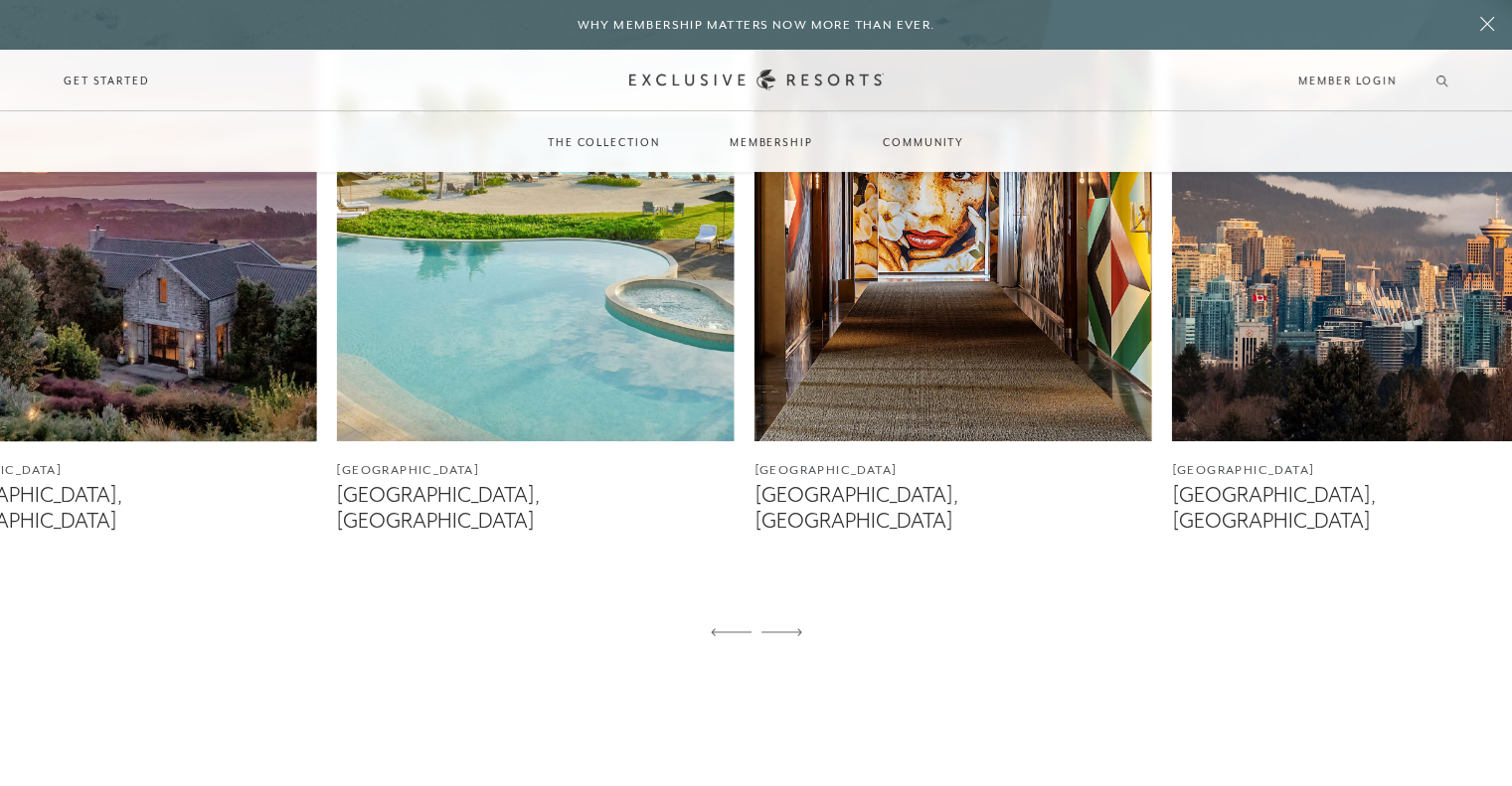 click at bounding box center (117, 193) 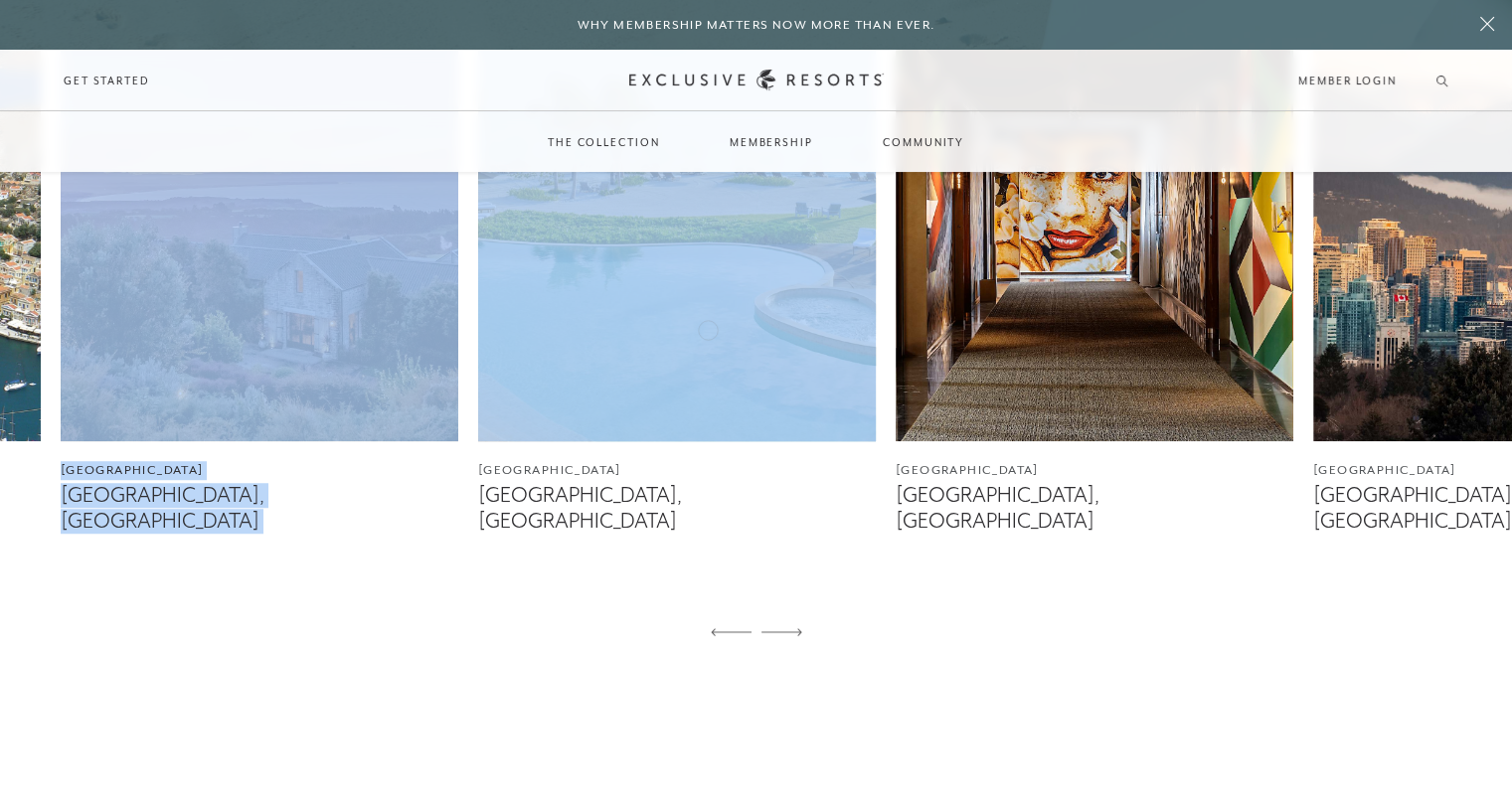 drag, startPoint x: 1149, startPoint y: 335, endPoint x: 673, endPoint y: 326, distance: 476.08508 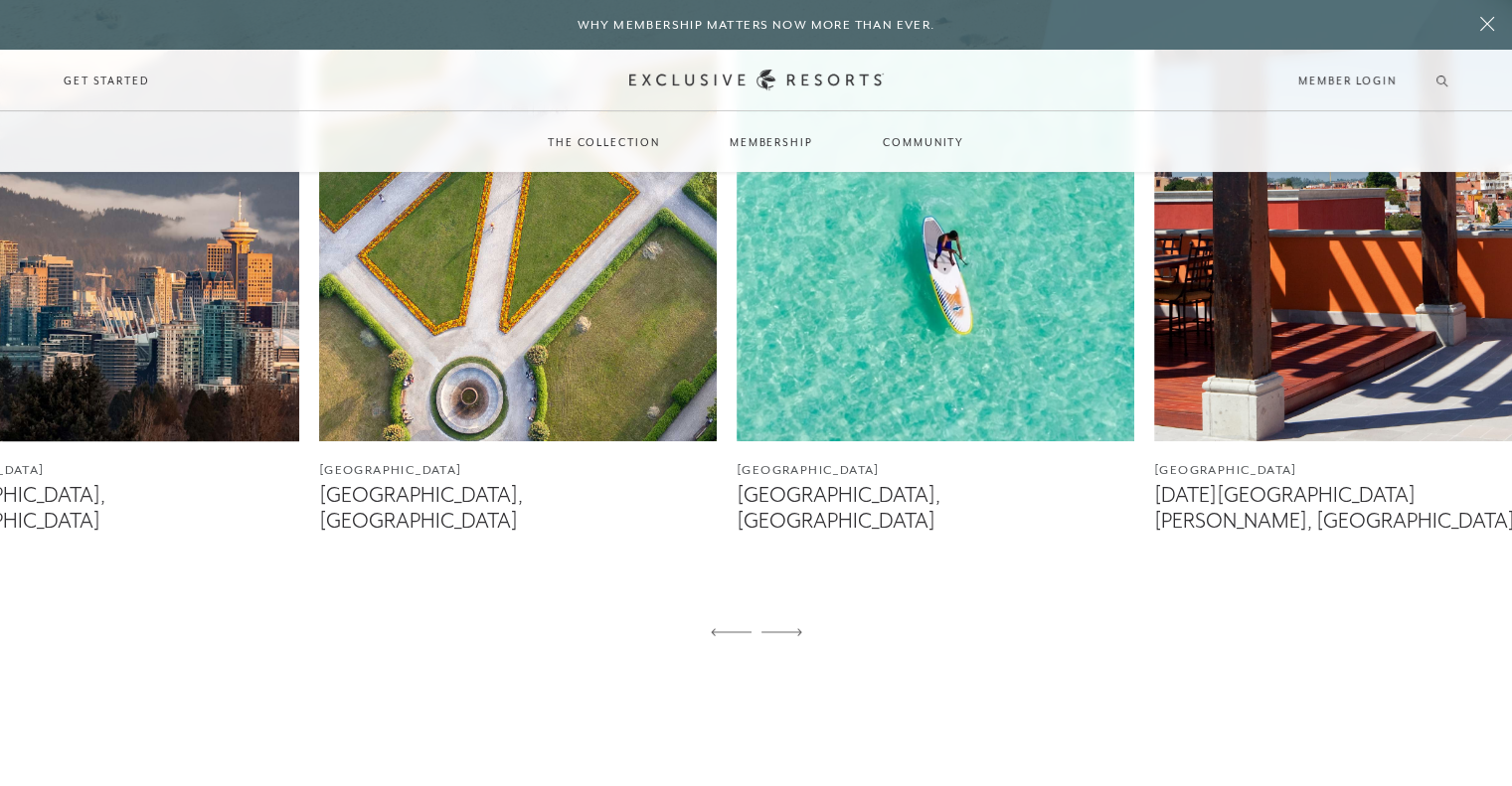 click at bounding box center (100, 193) 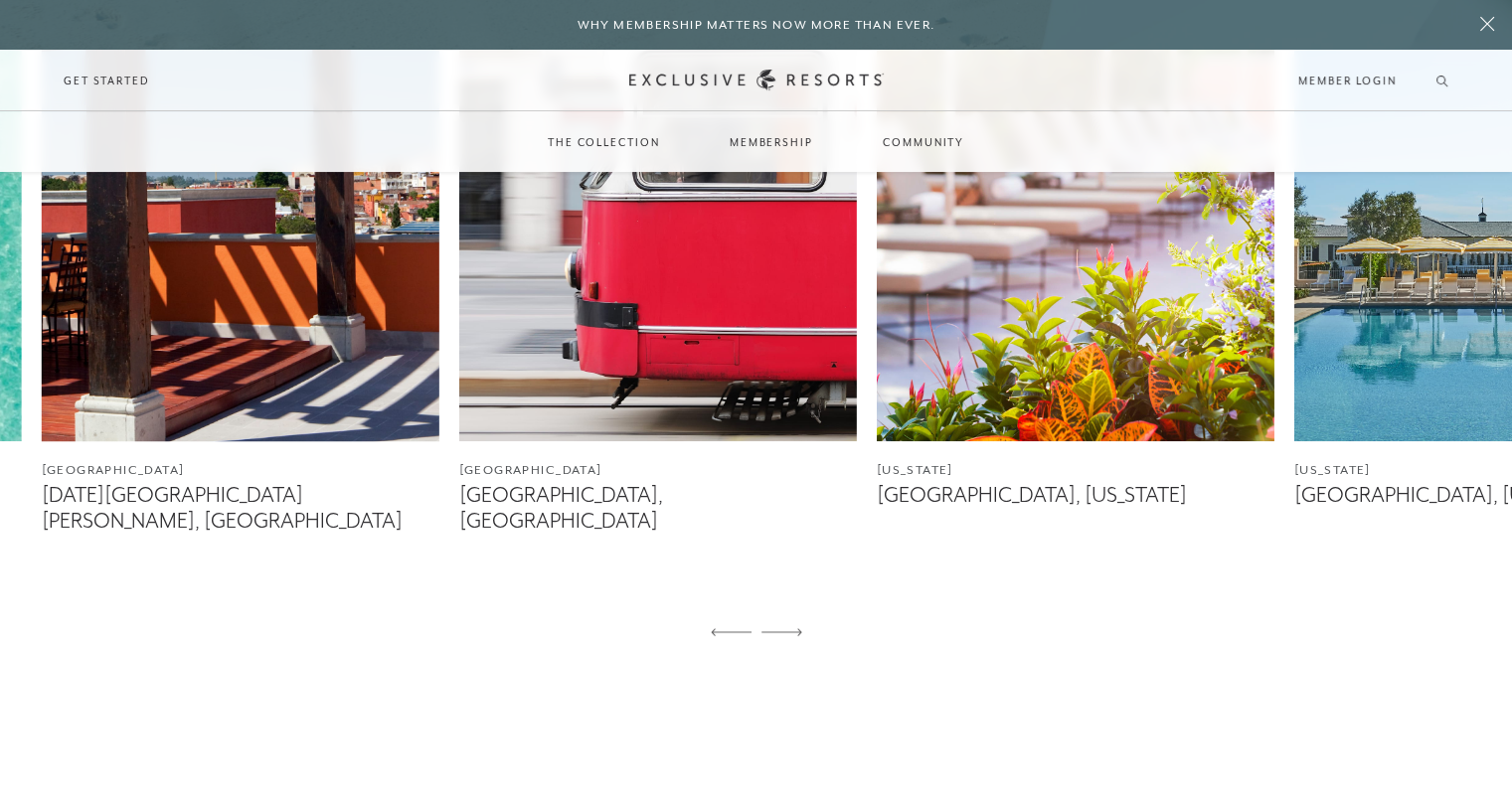 click at bounding box center [241, 193] 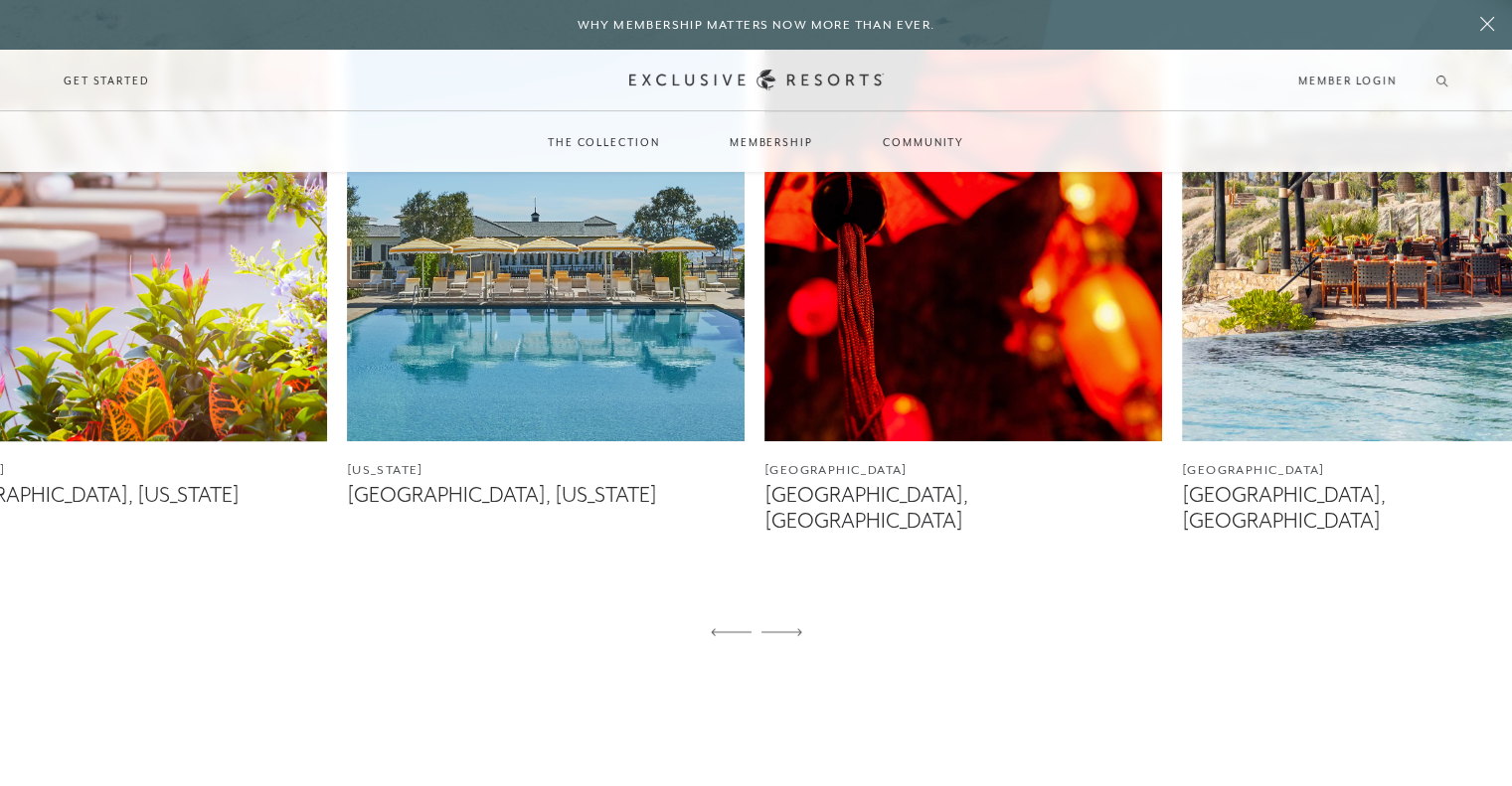 click at bounding box center (128, 193) 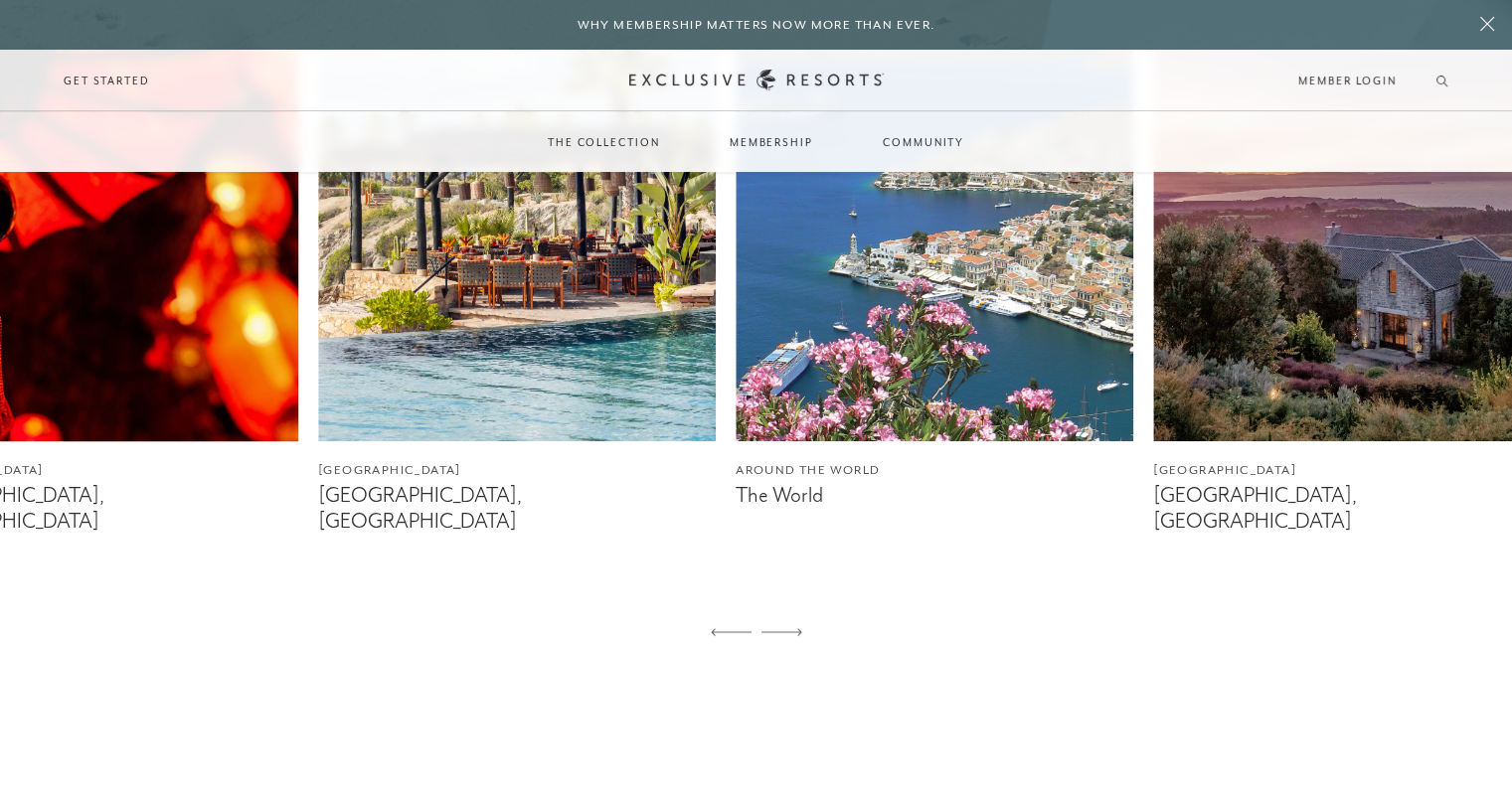 click at bounding box center [99, 193] 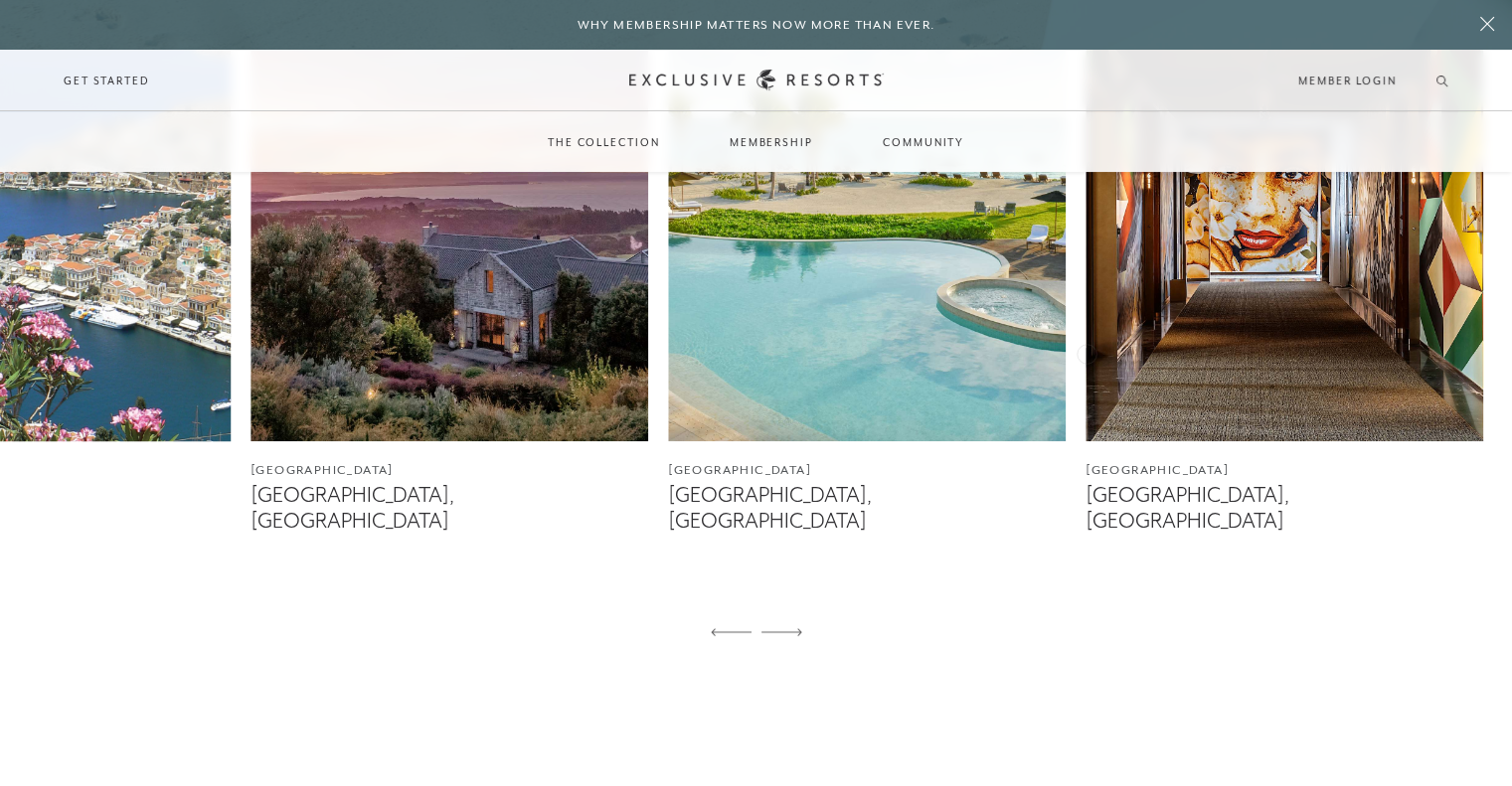 click at bounding box center (32, 193) 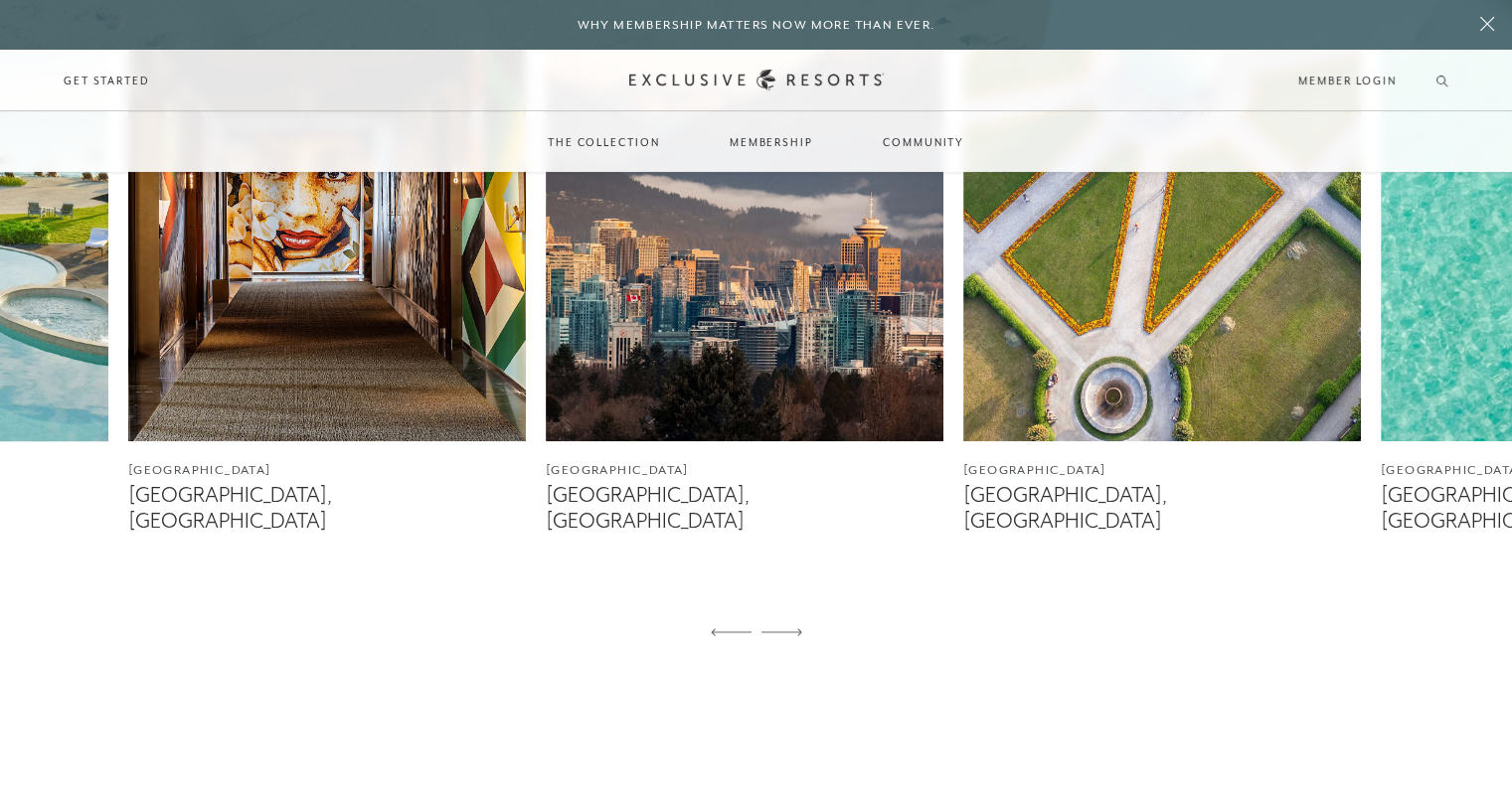 click at bounding box center (-90, 193) 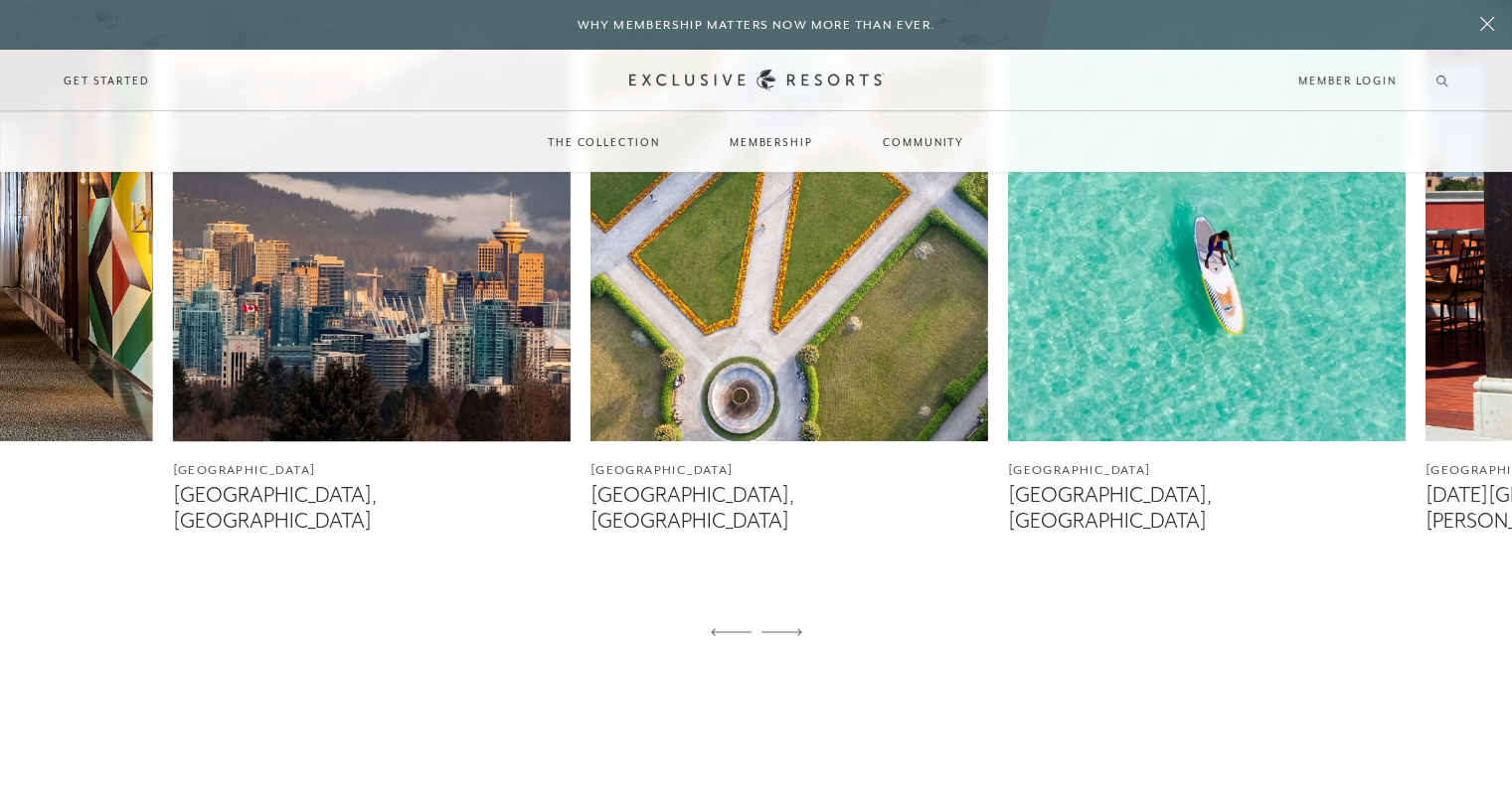 click at bounding box center (372, 193) 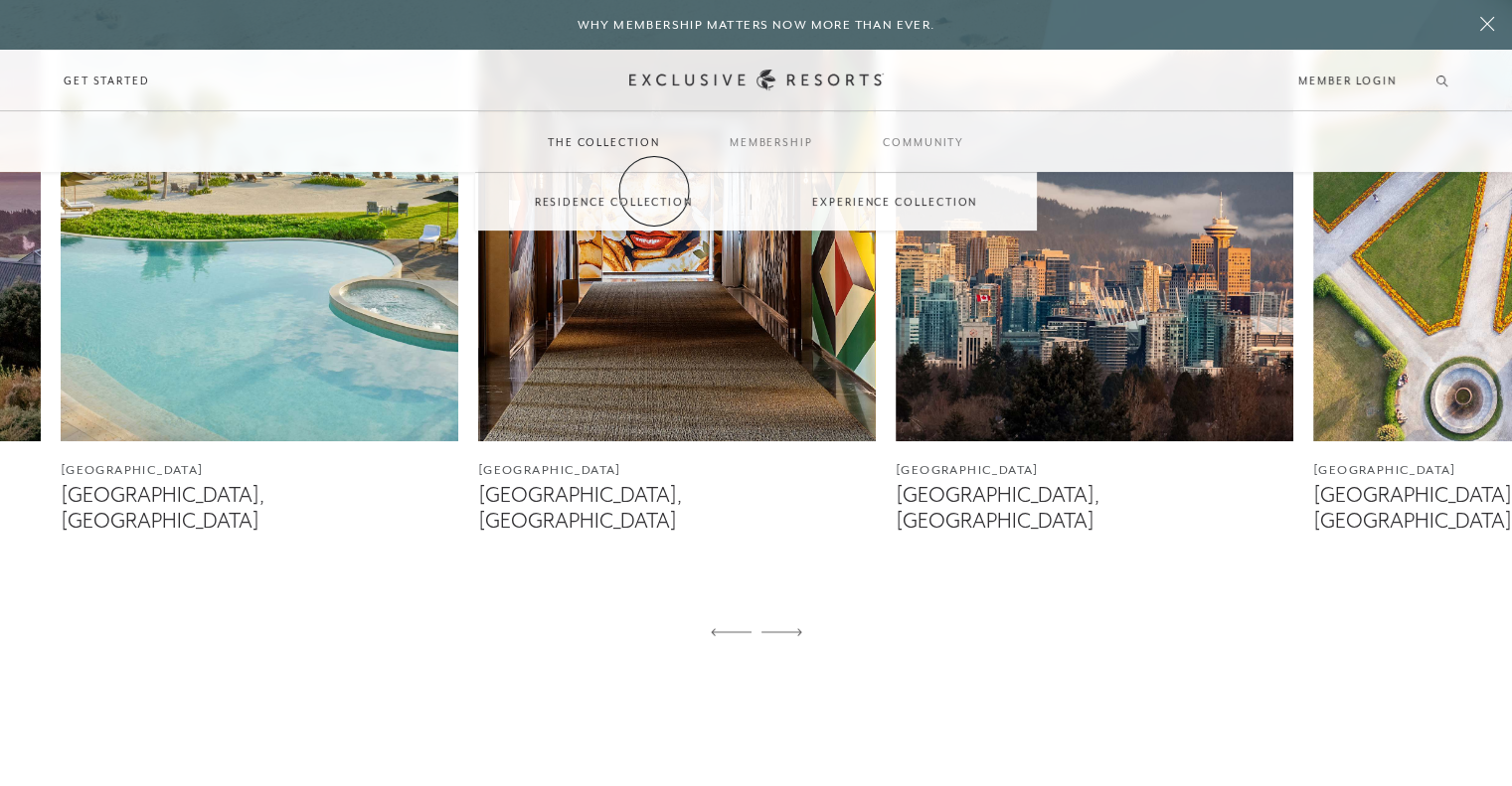 click on "Residence Collection" at bounding box center [613, 202] 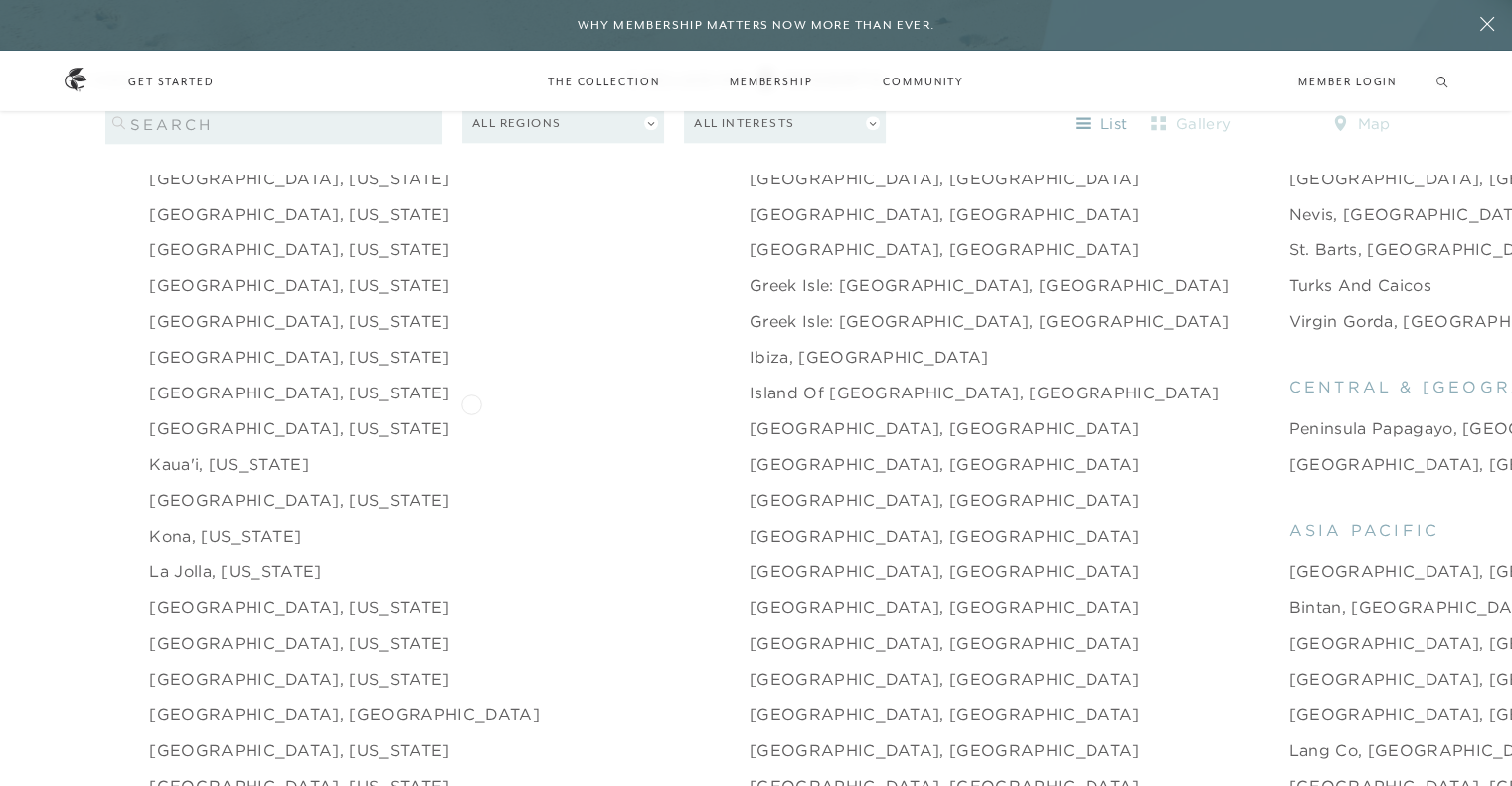 scroll, scrollTop: 2285, scrollLeft: 0, axis: vertical 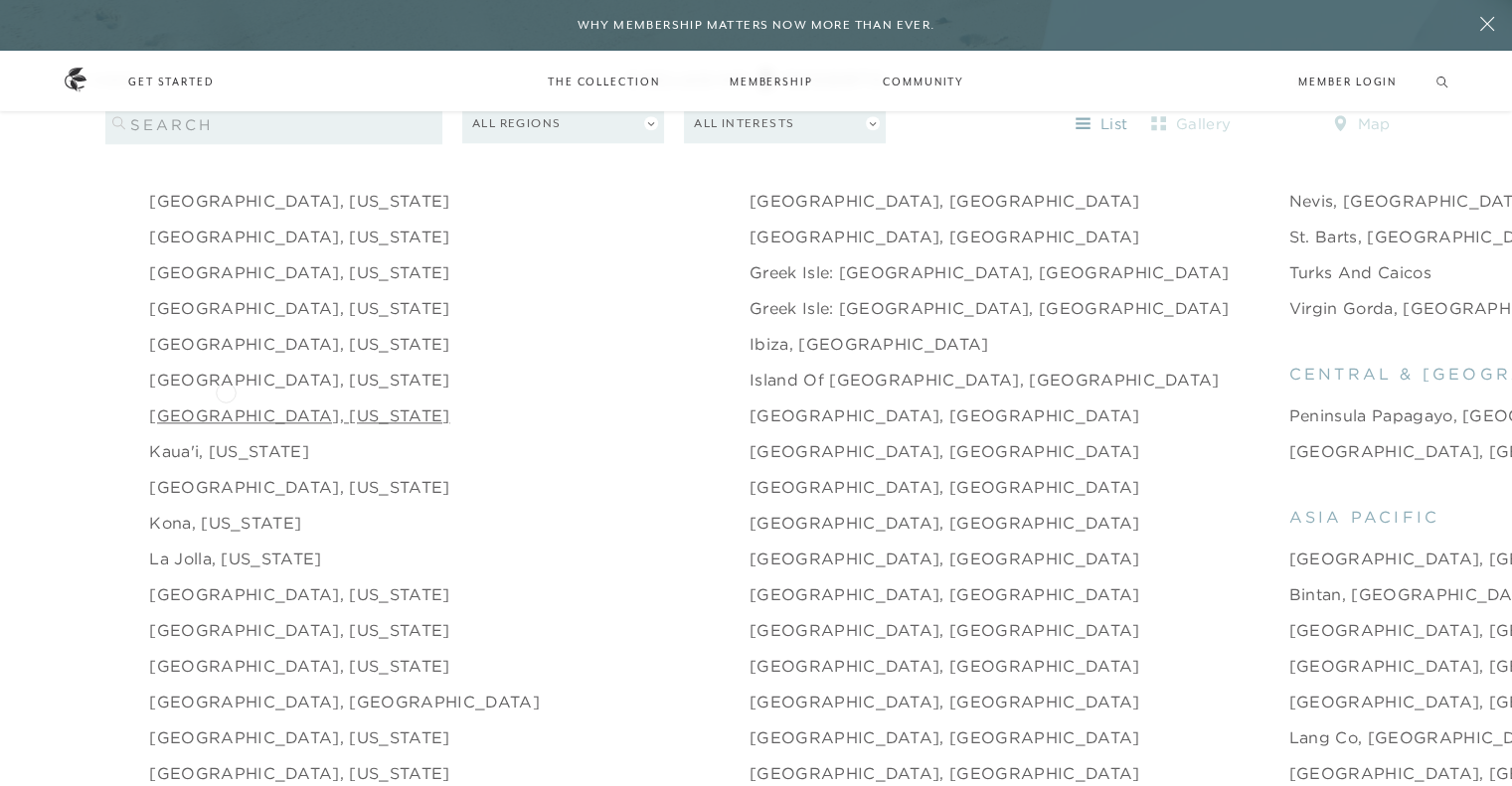 click on "[GEOGRAPHIC_DATA], [US_STATE]" at bounding box center (299, 415) 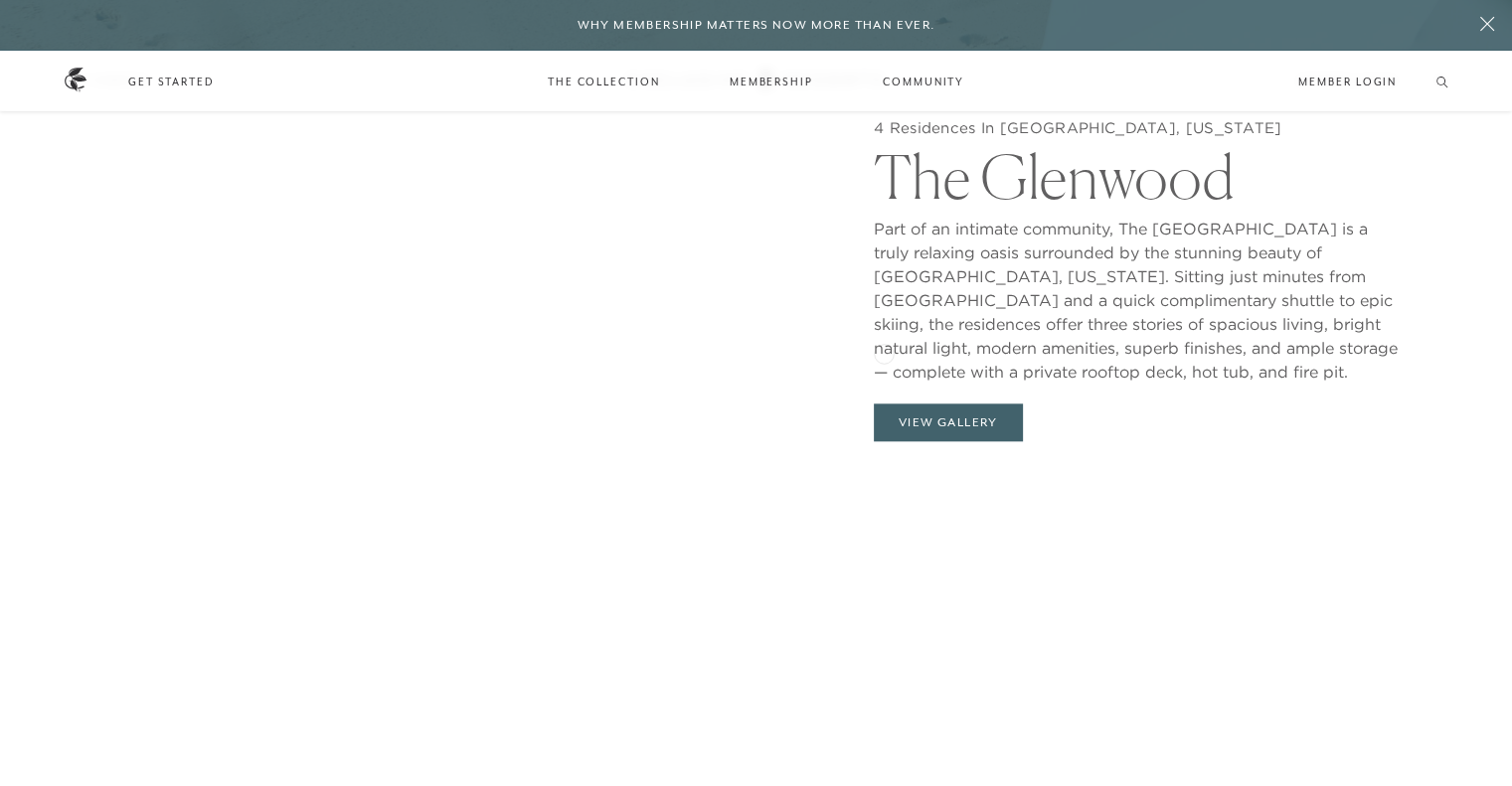 scroll, scrollTop: 2087, scrollLeft: 0, axis: vertical 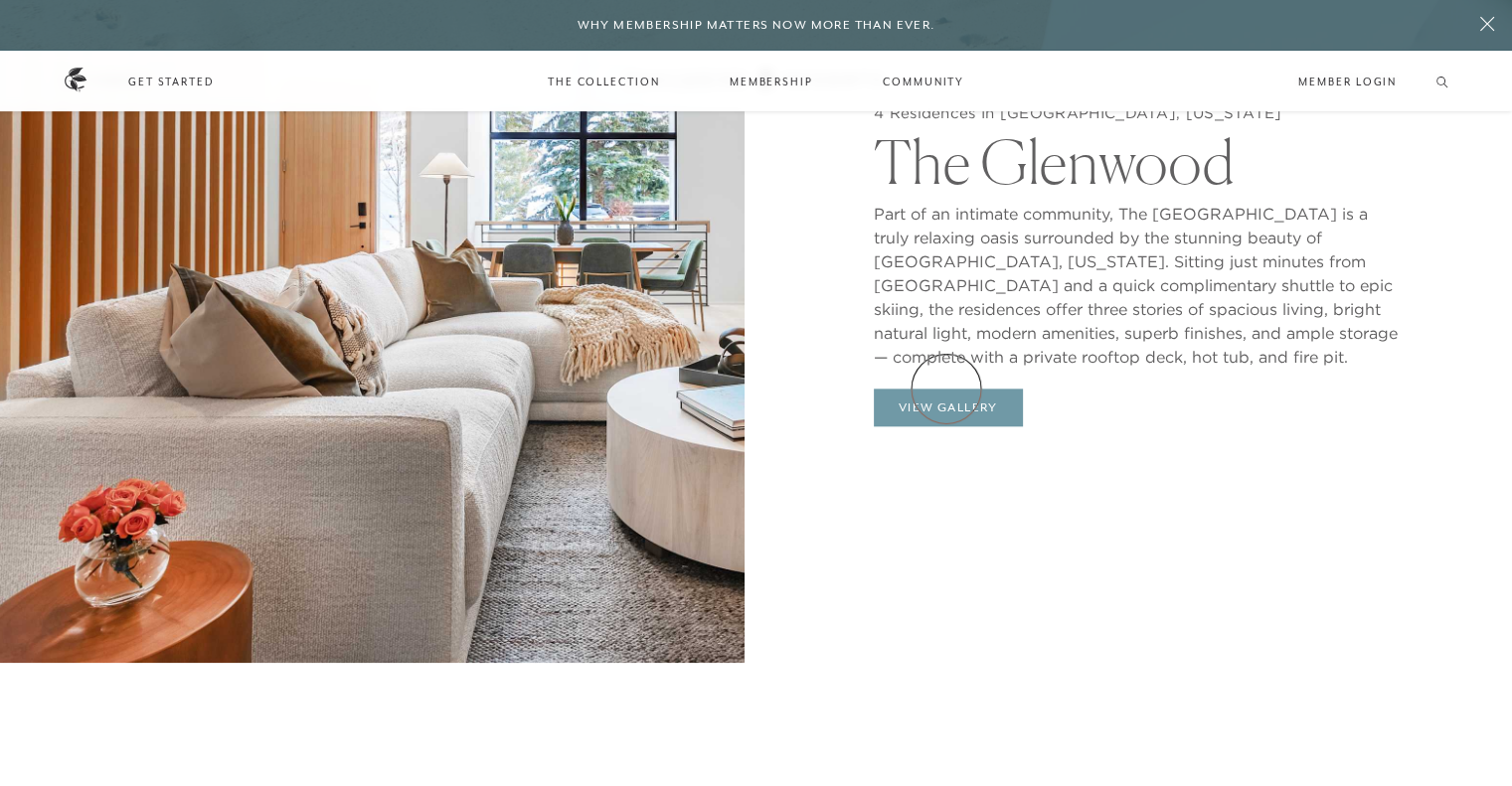 click on "View Gallery" at bounding box center [948, 407] 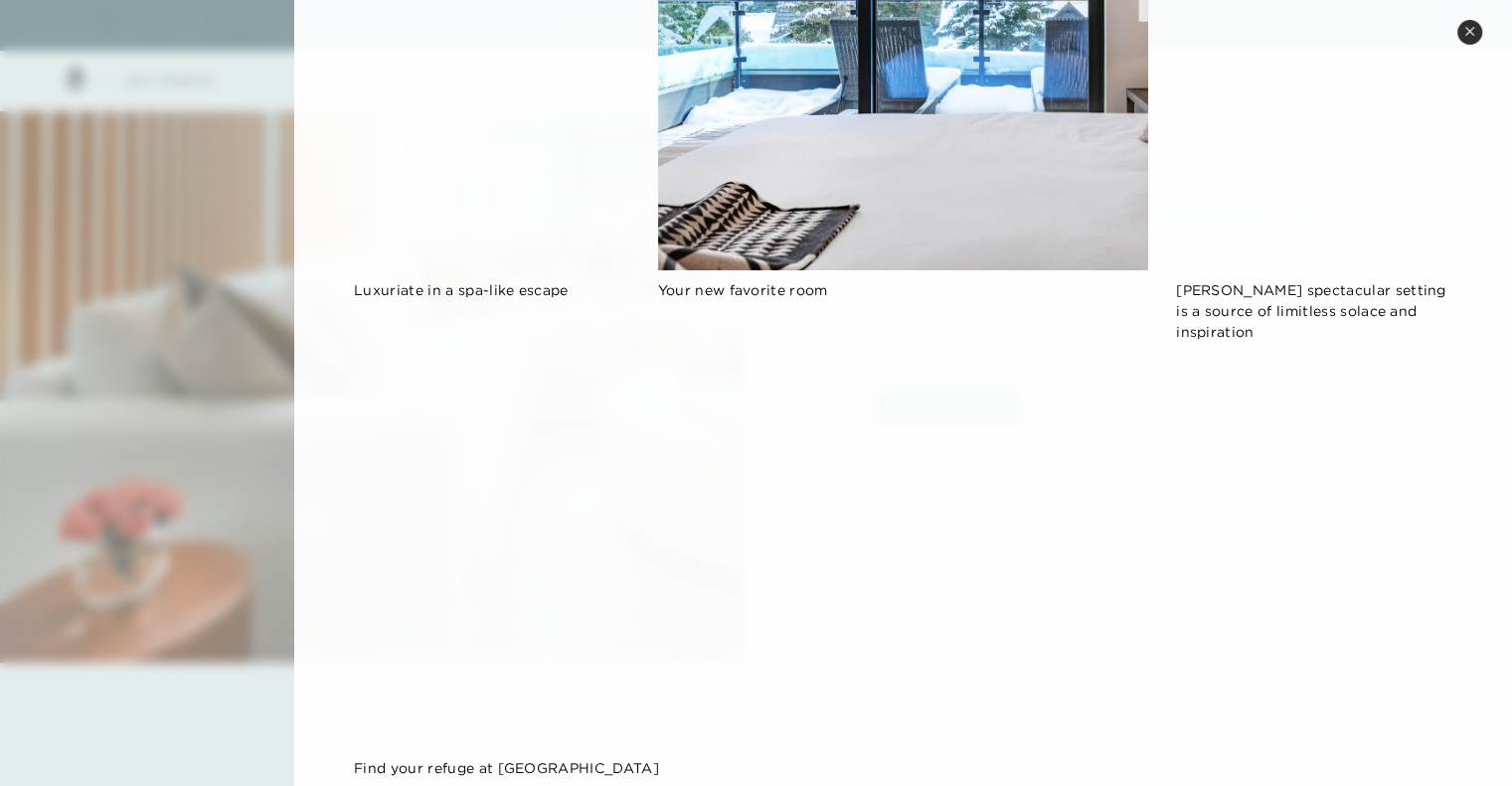 scroll, scrollTop: 1380, scrollLeft: 0, axis: vertical 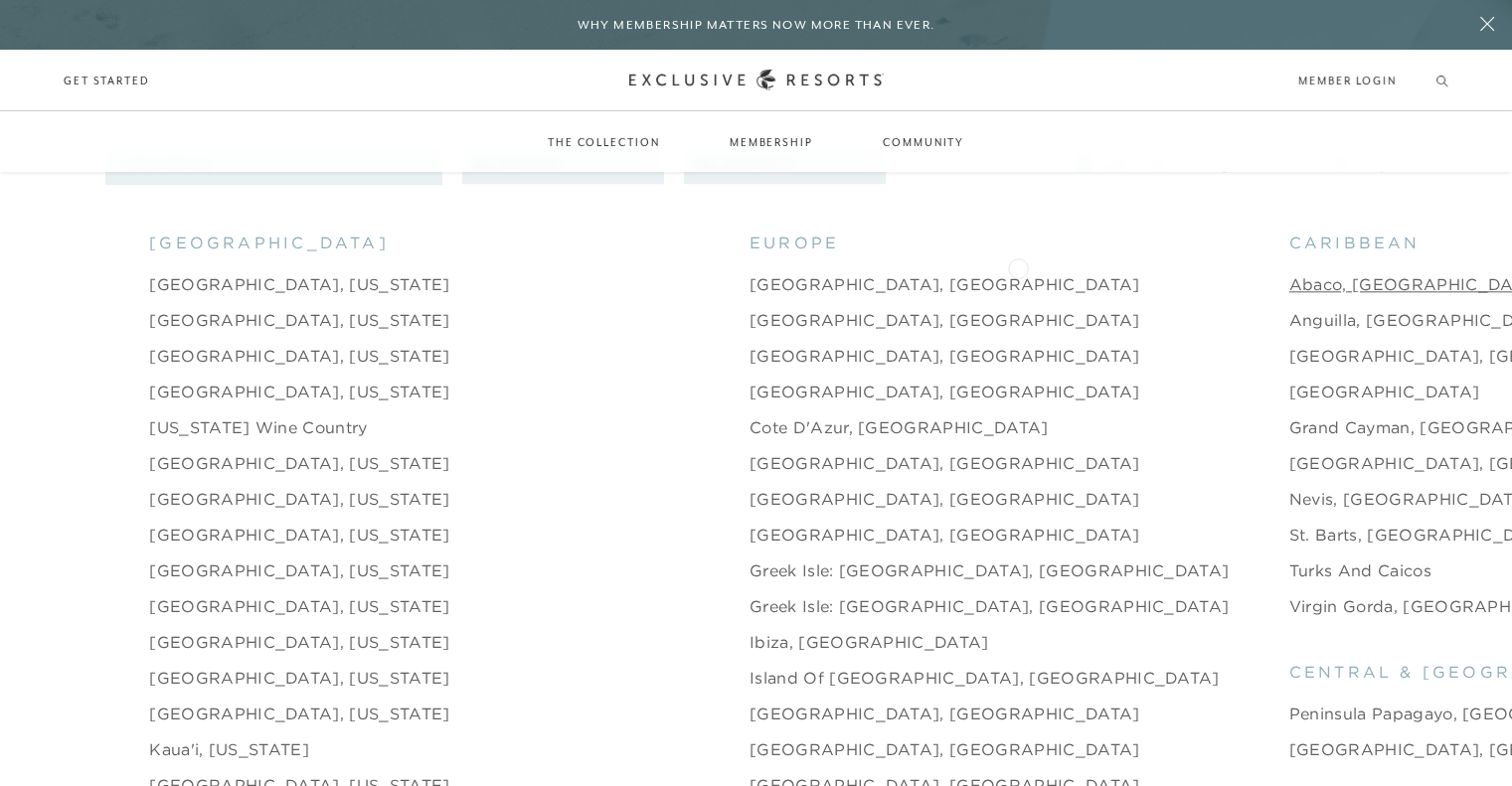 click on "Abaco, [GEOGRAPHIC_DATA]" at bounding box center [1416, 284] 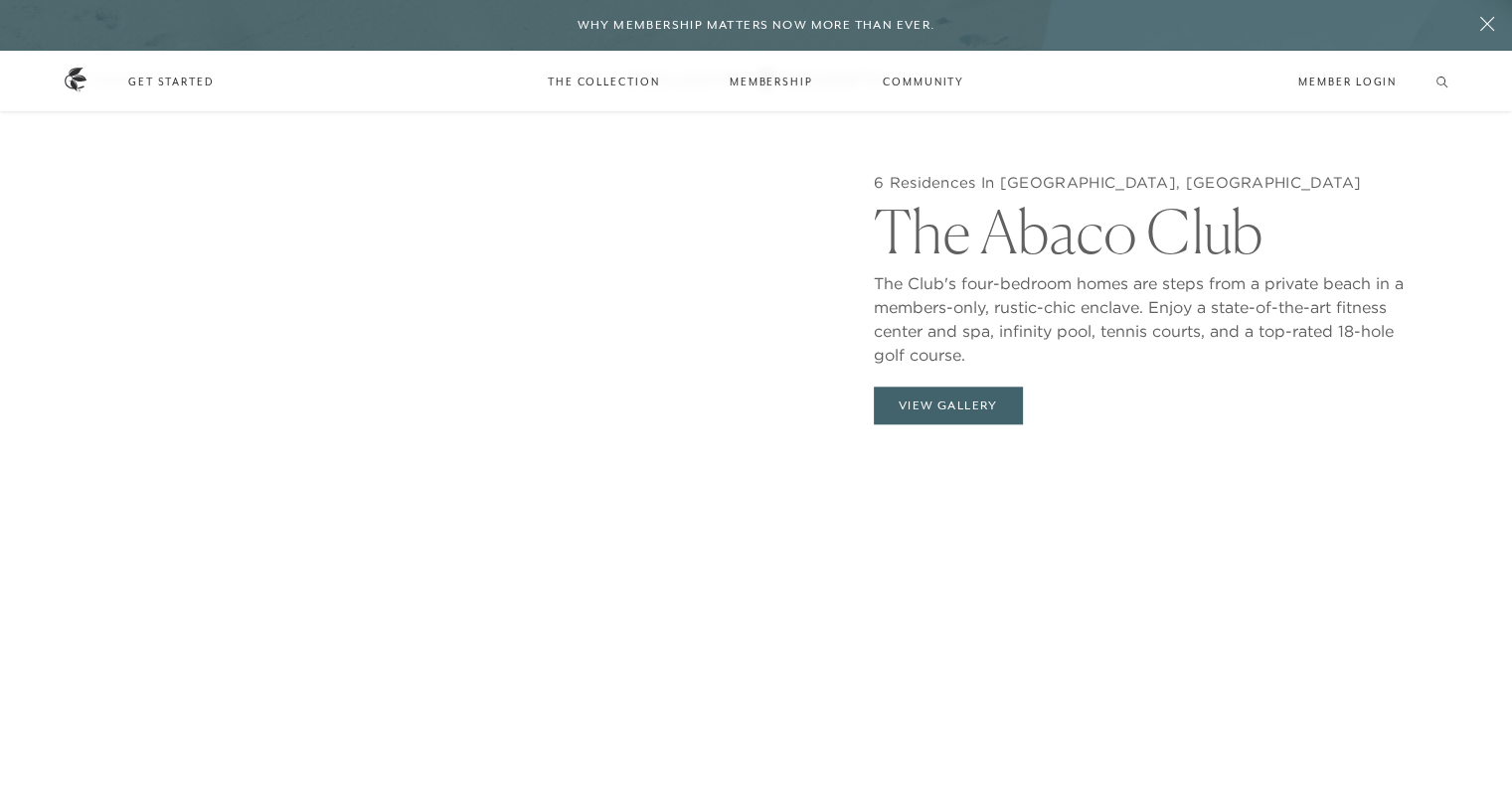 scroll, scrollTop: 2087, scrollLeft: 0, axis: vertical 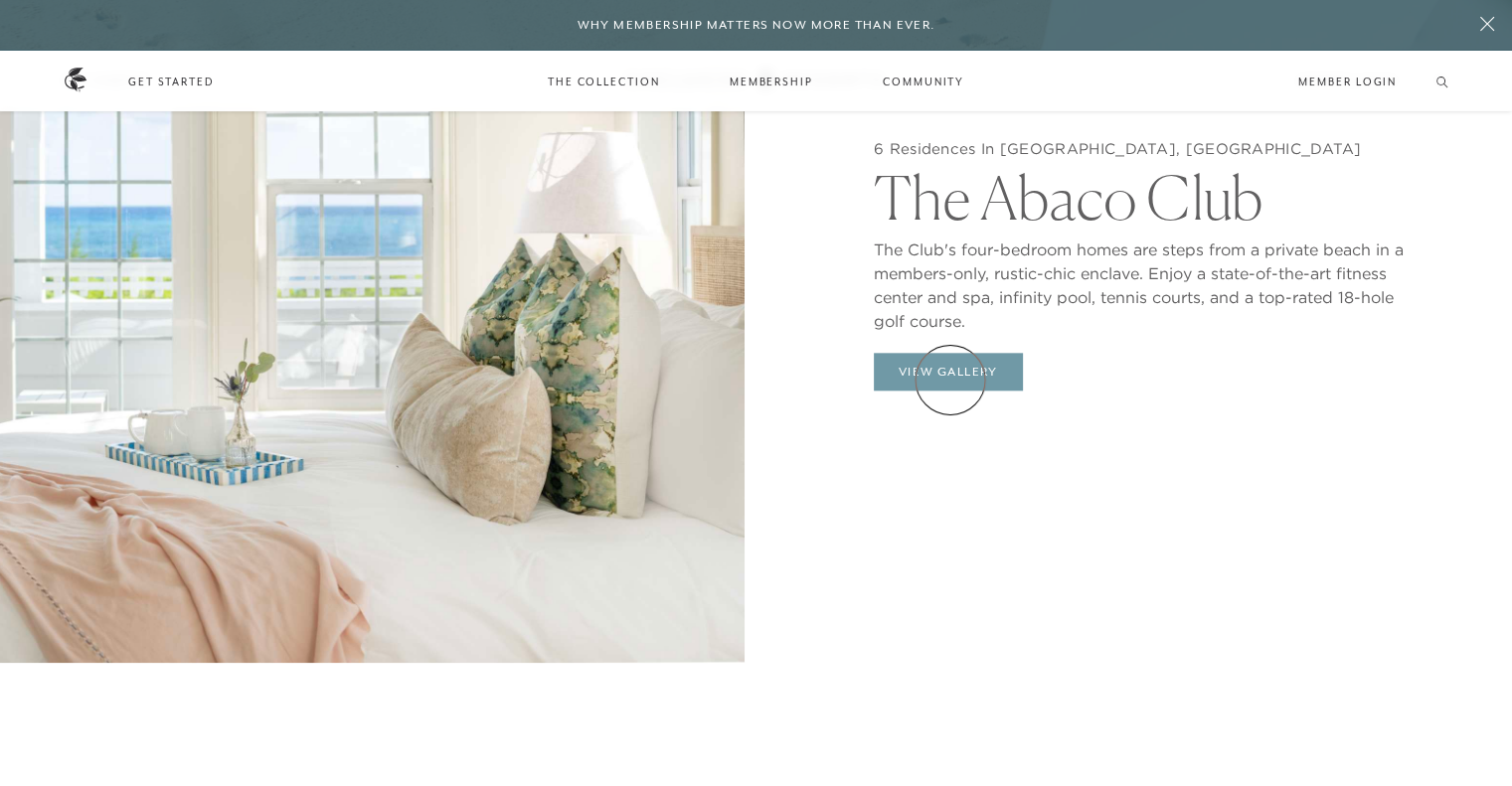 click on "View Gallery" at bounding box center (948, 372) 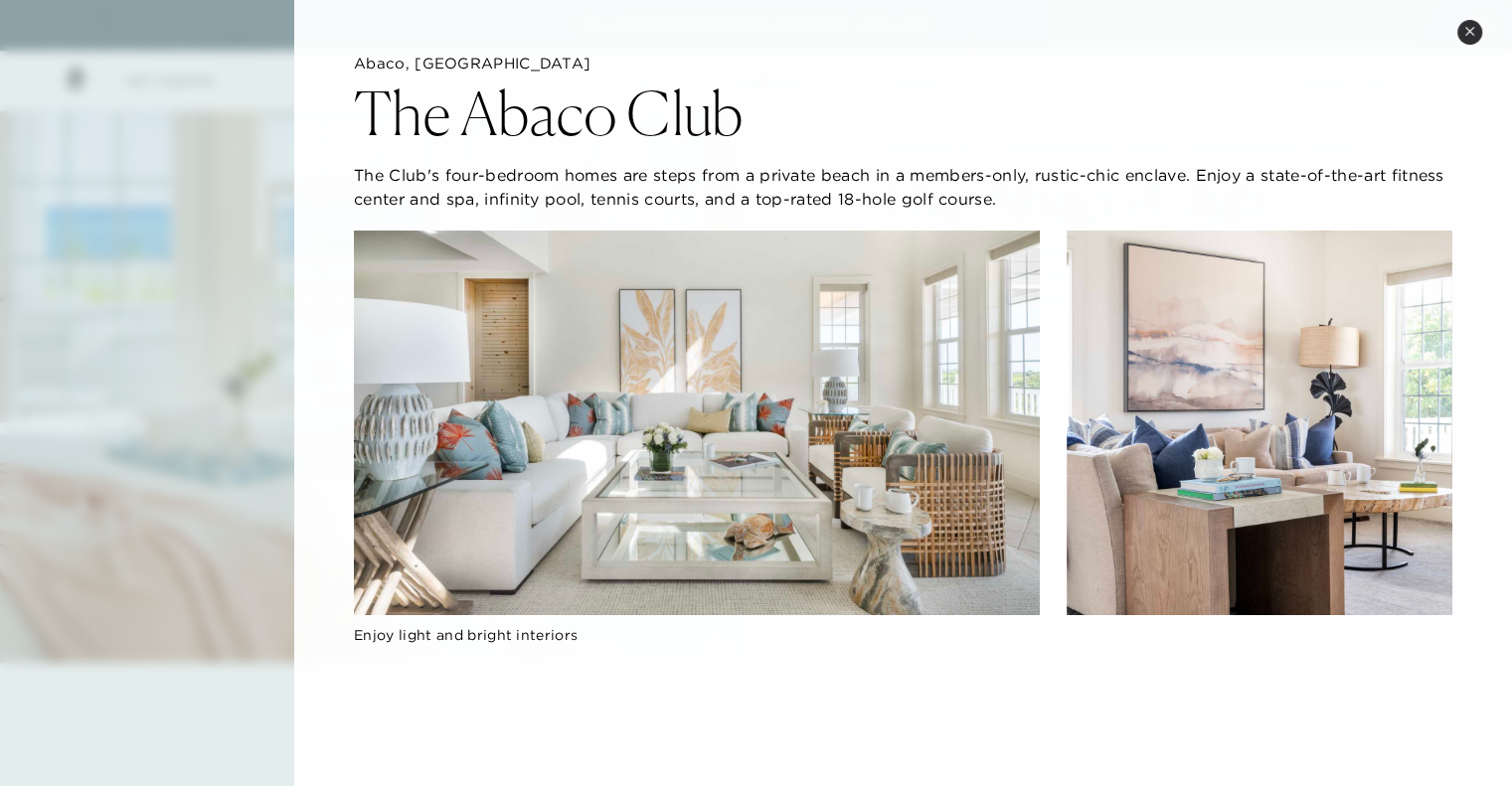 scroll, scrollTop: 0, scrollLeft: 0, axis: both 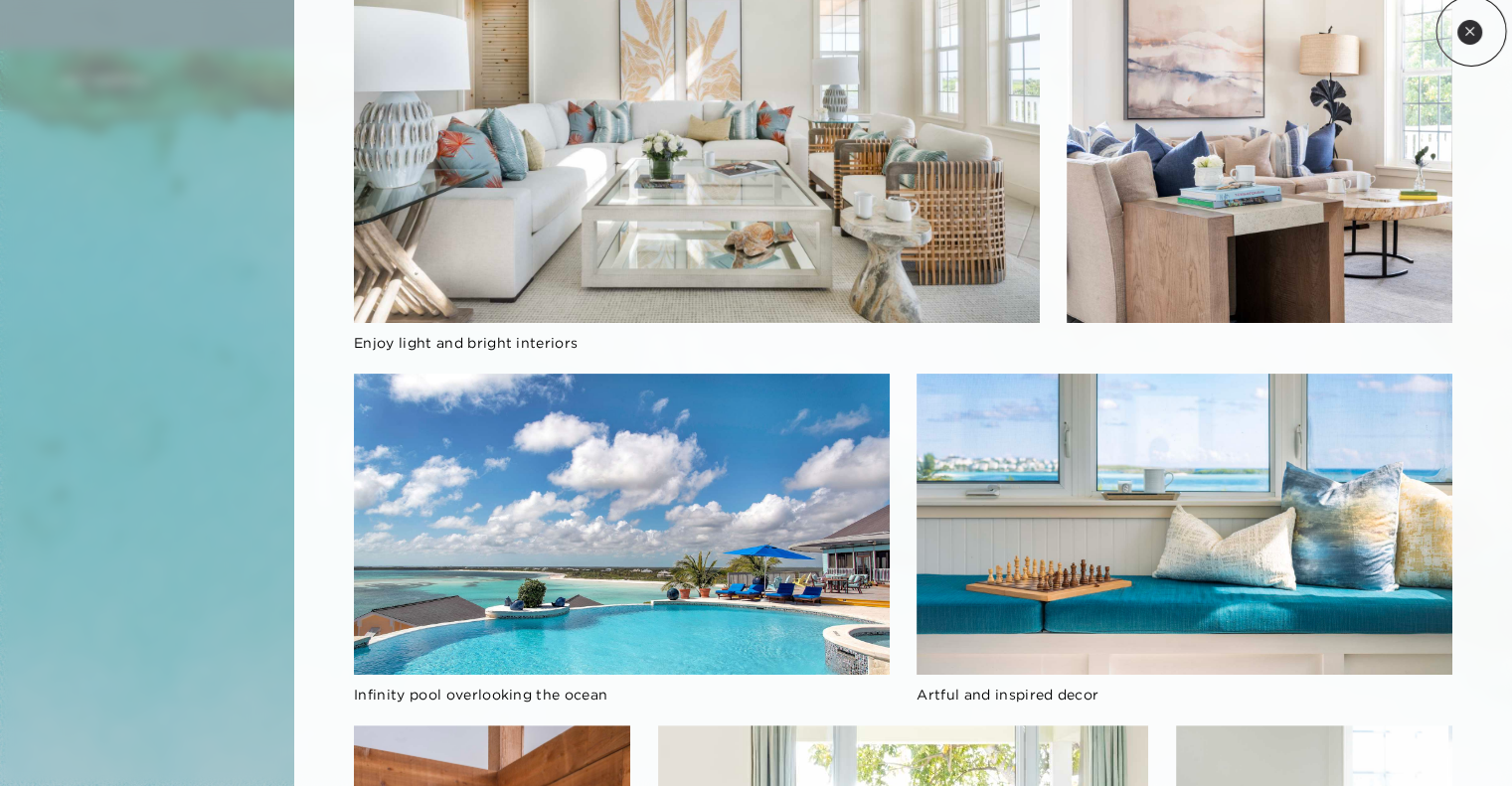 click 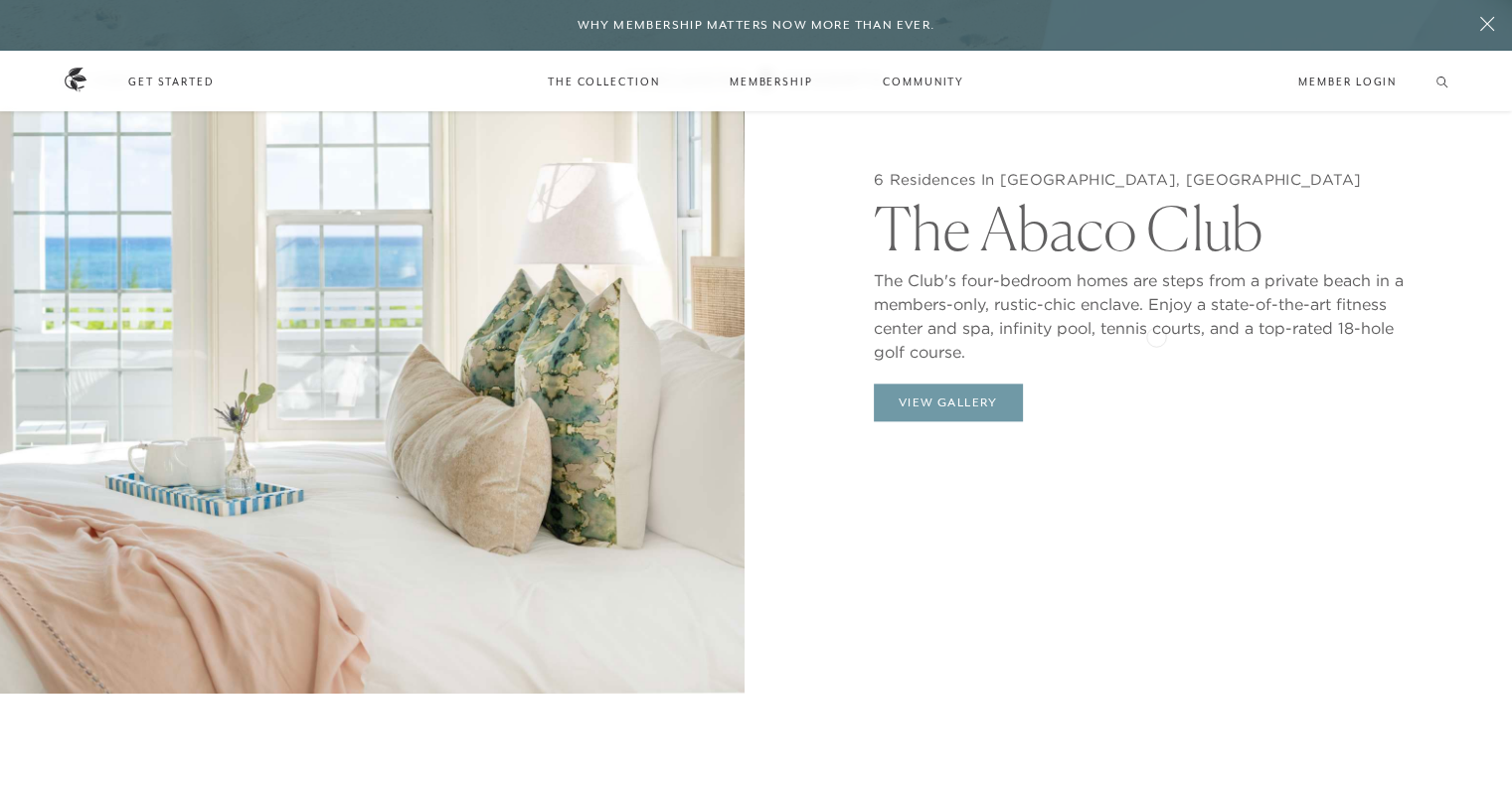 scroll, scrollTop: 2070, scrollLeft: 0, axis: vertical 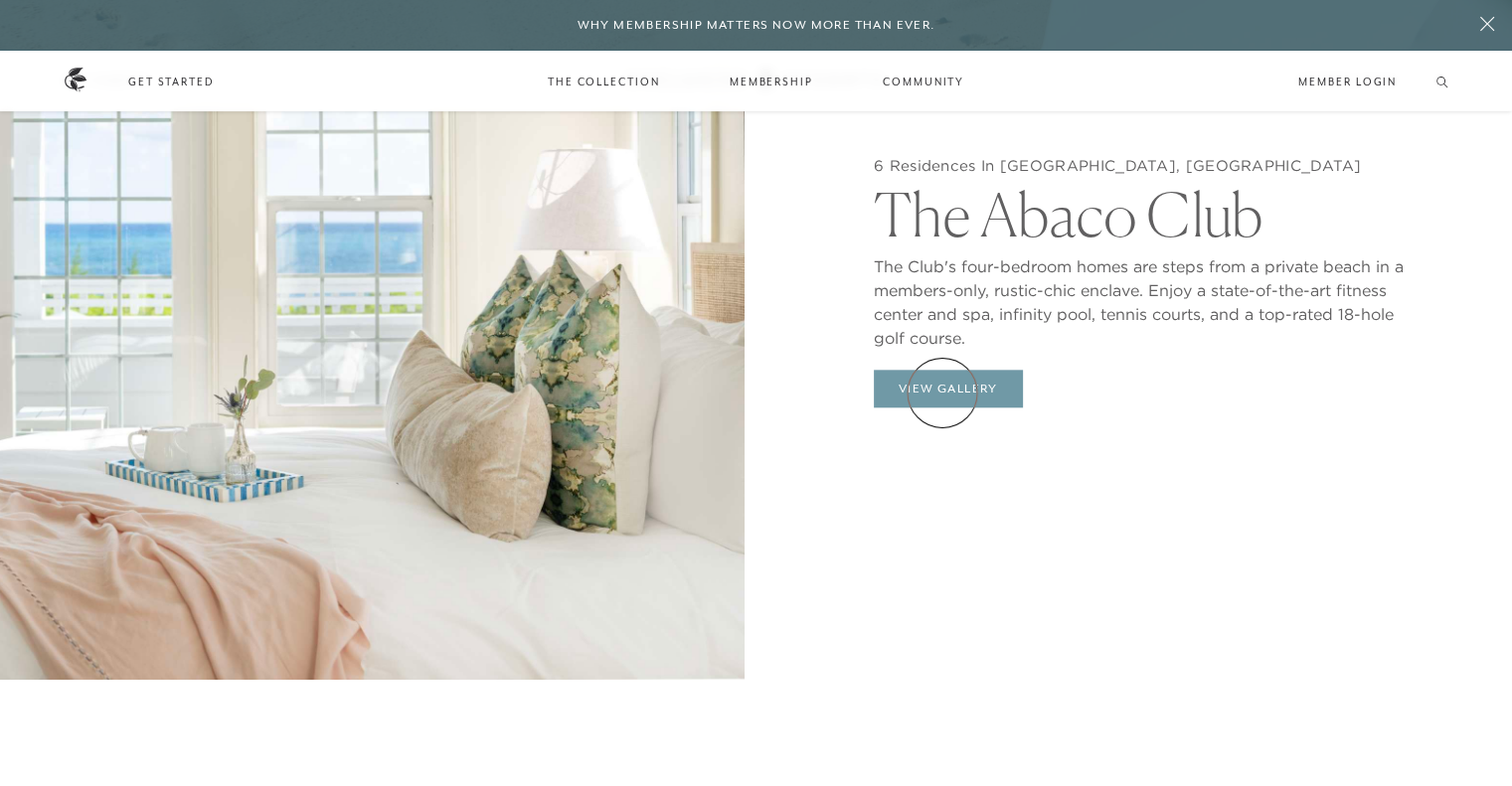 click on "View Gallery" at bounding box center [948, 389] 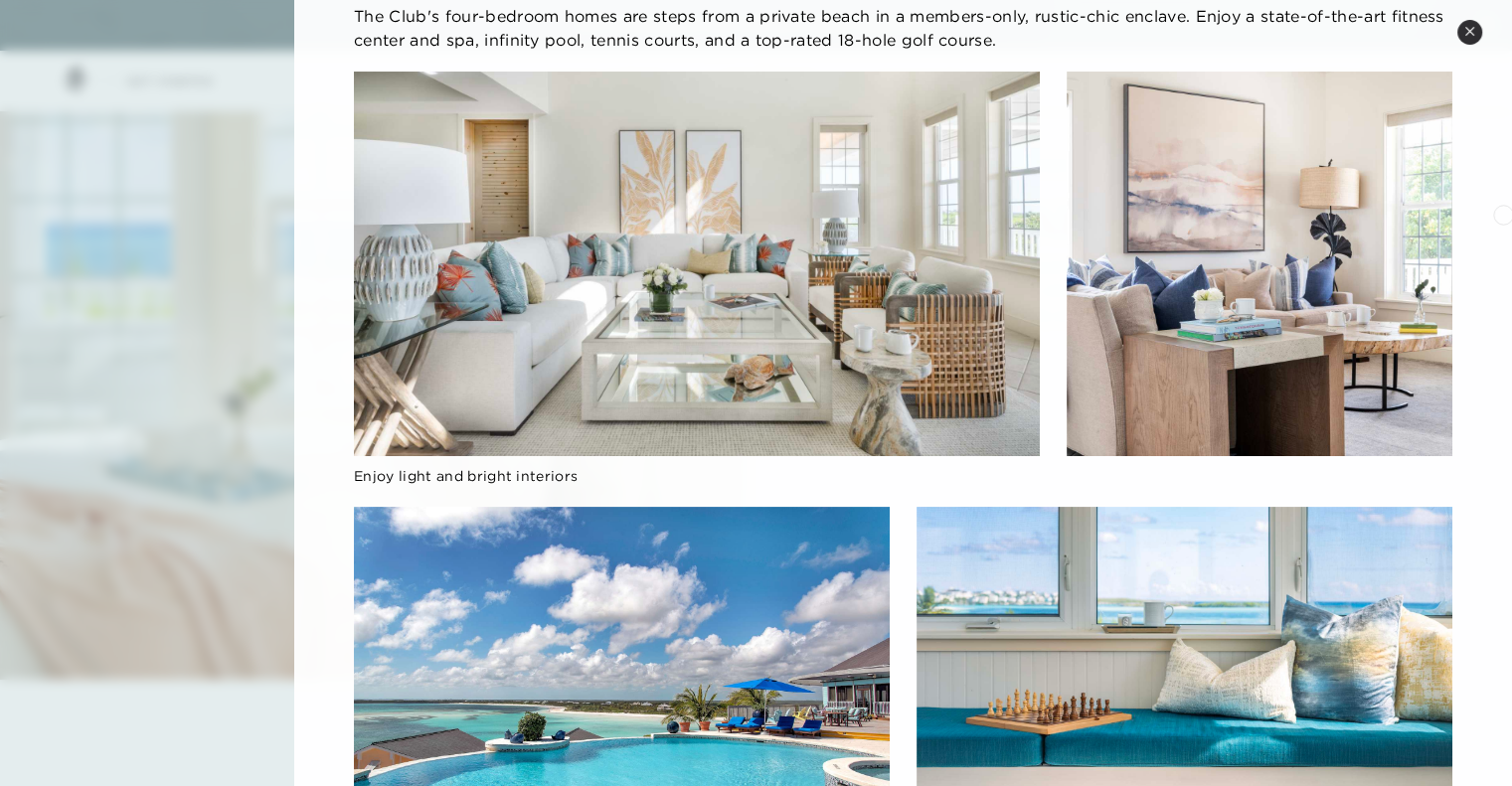 scroll, scrollTop: 196, scrollLeft: 0, axis: vertical 